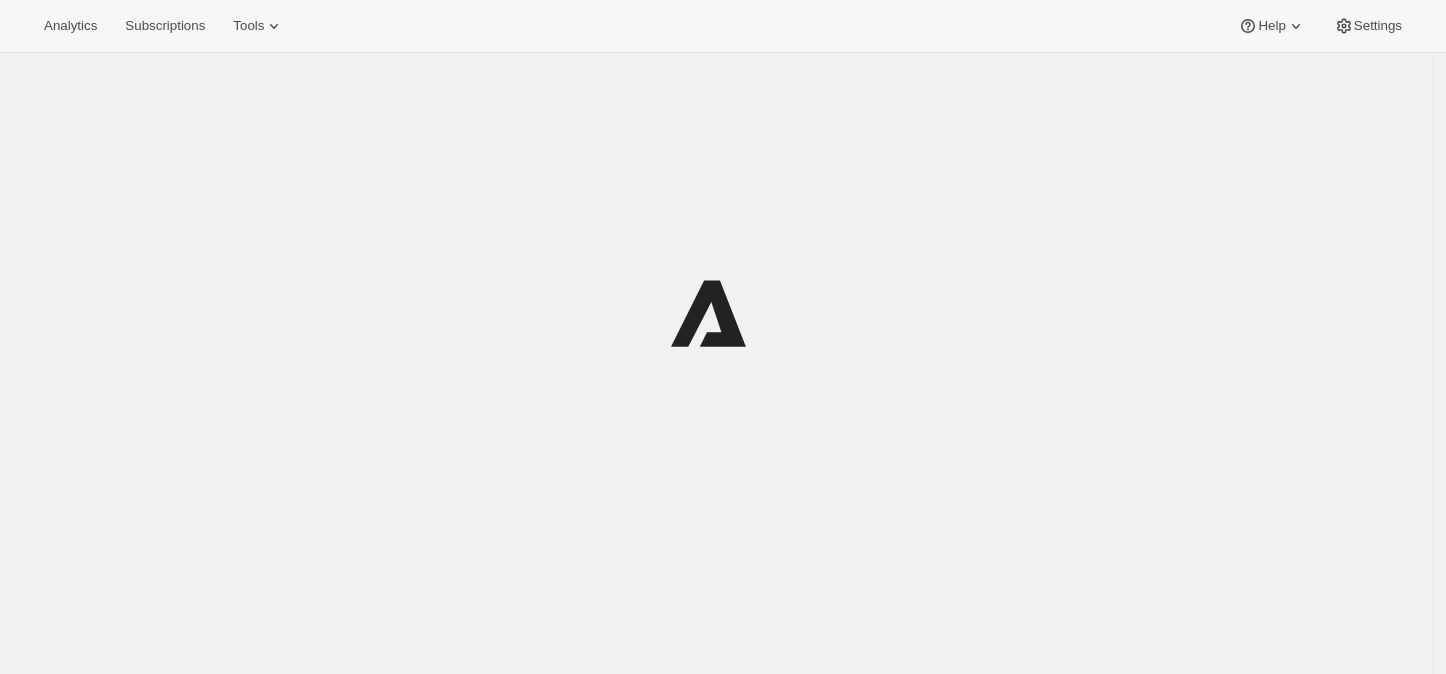 scroll, scrollTop: 0, scrollLeft: 0, axis: both 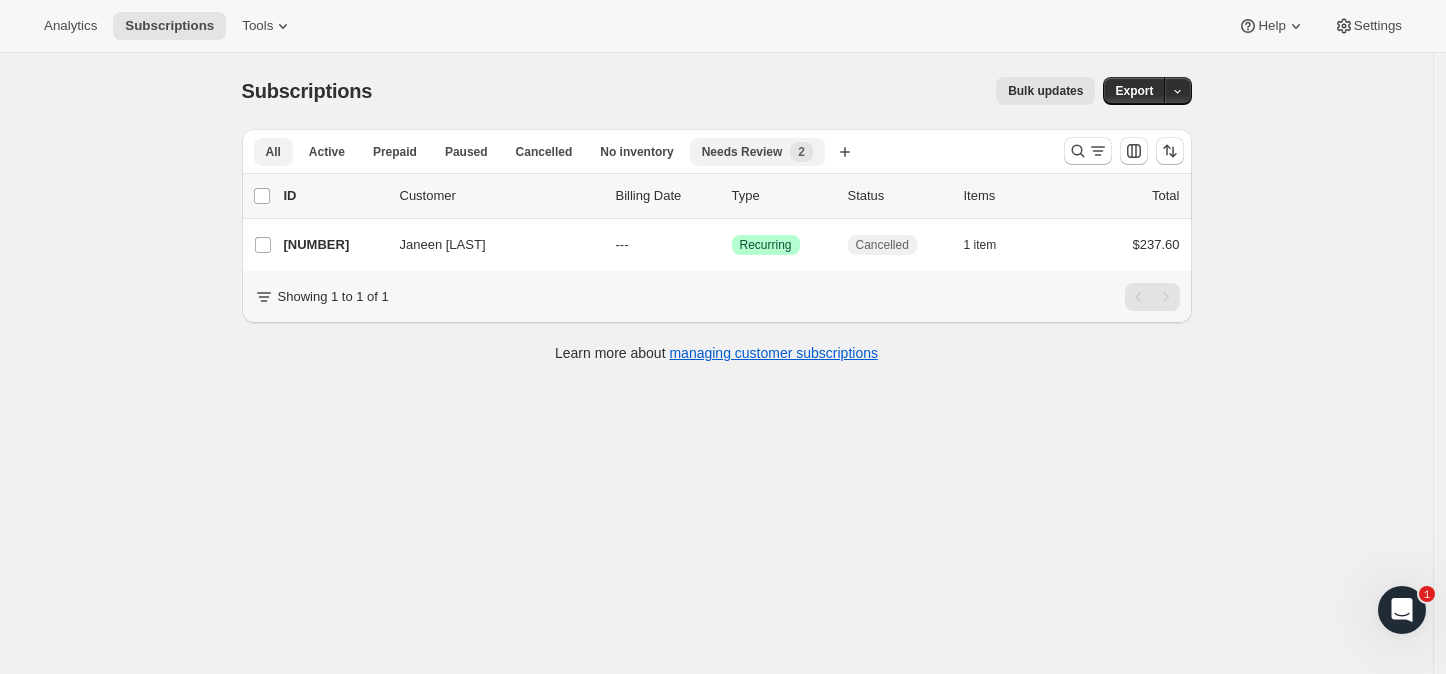 click on "Needs Review" at bounding box center [742, 152] 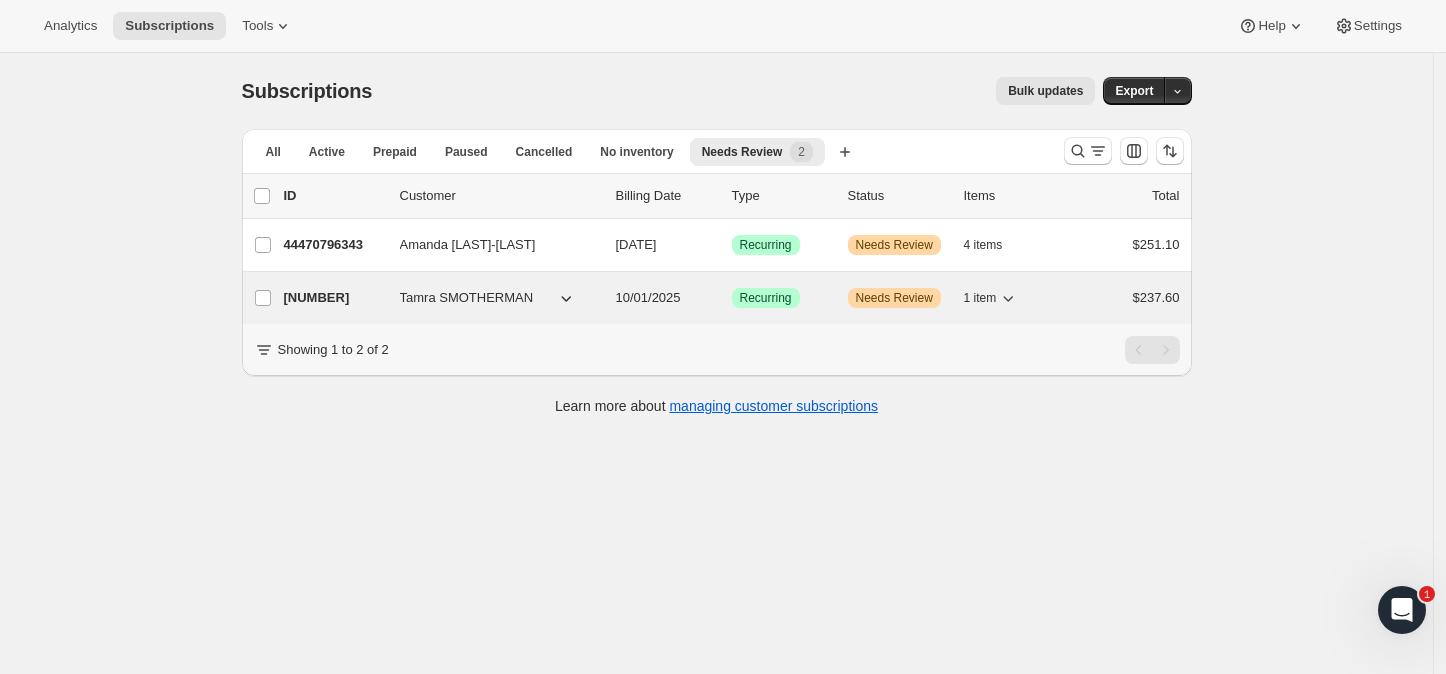 click on "44468731959" at bounding box center [334, 298] 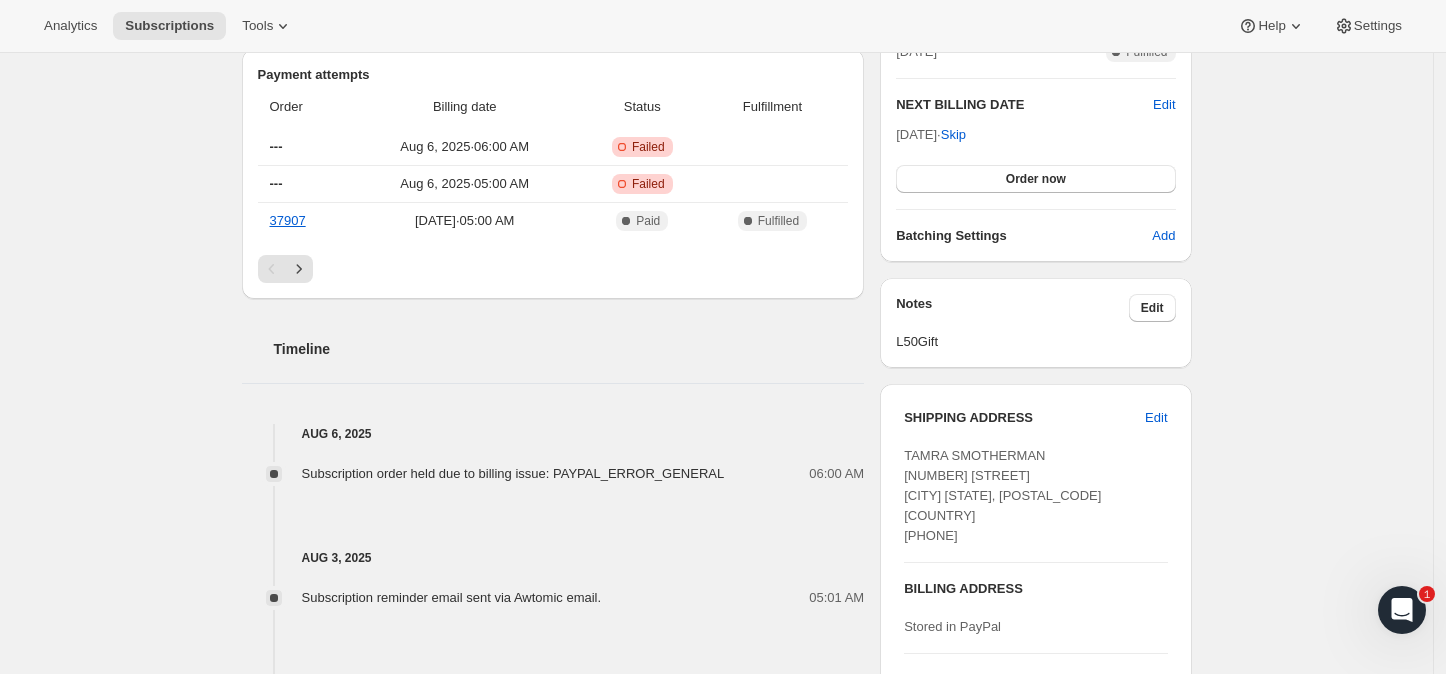 scroll, scrollTop: 777, scrollLeft: 0, axis: vertical 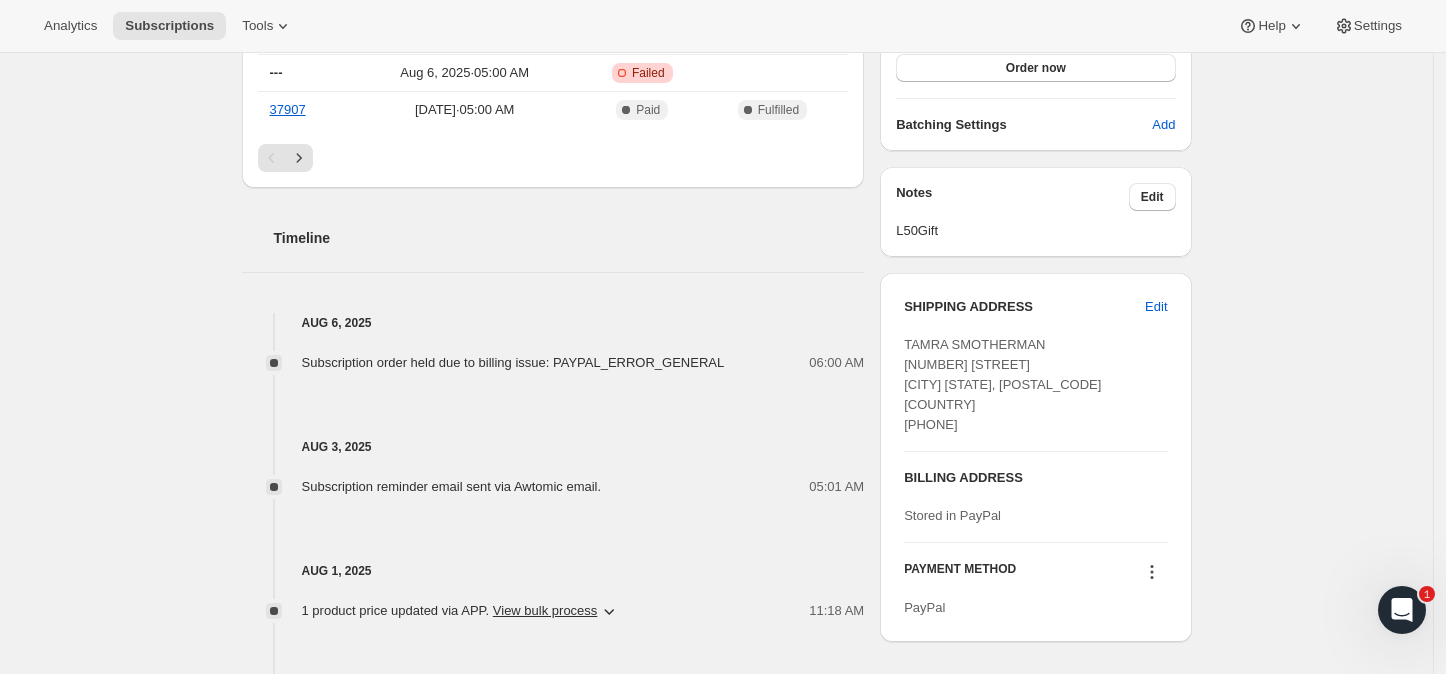 click 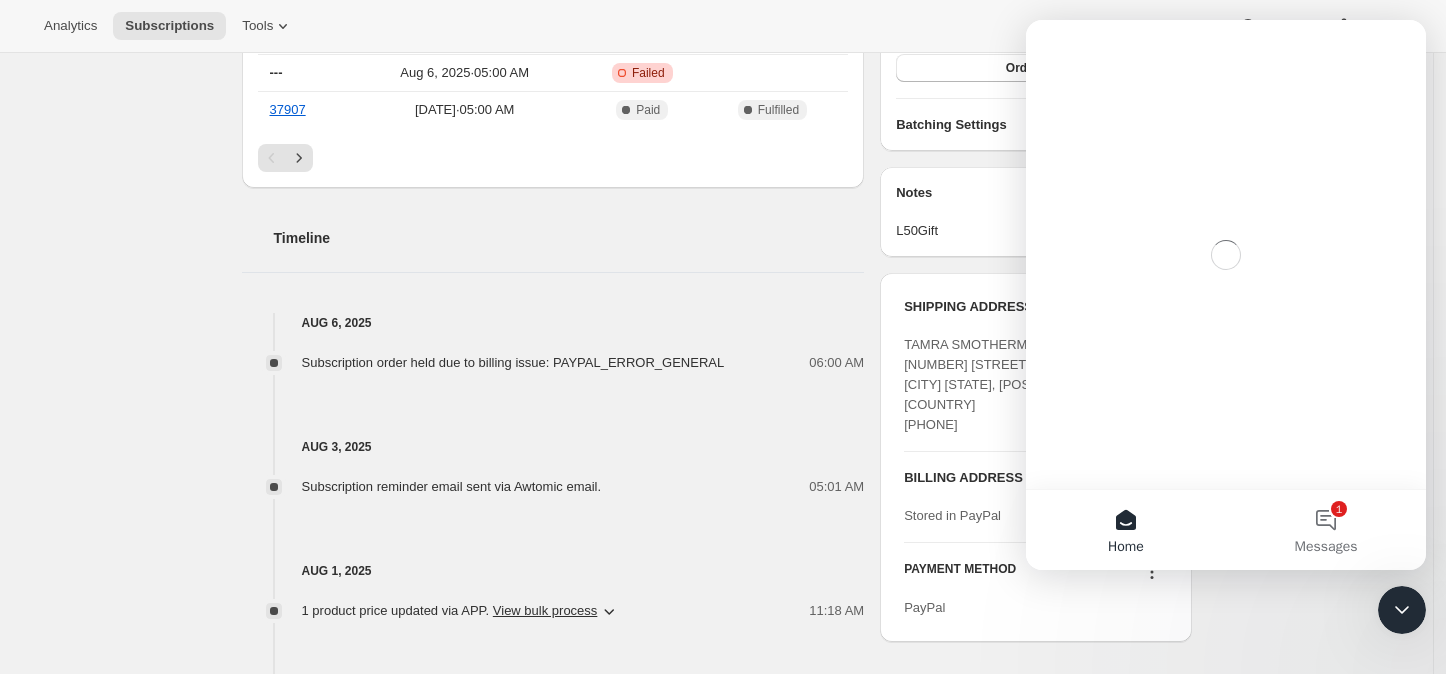 scroll, scrollTop: 0, scrollLeft: 0, axis: both 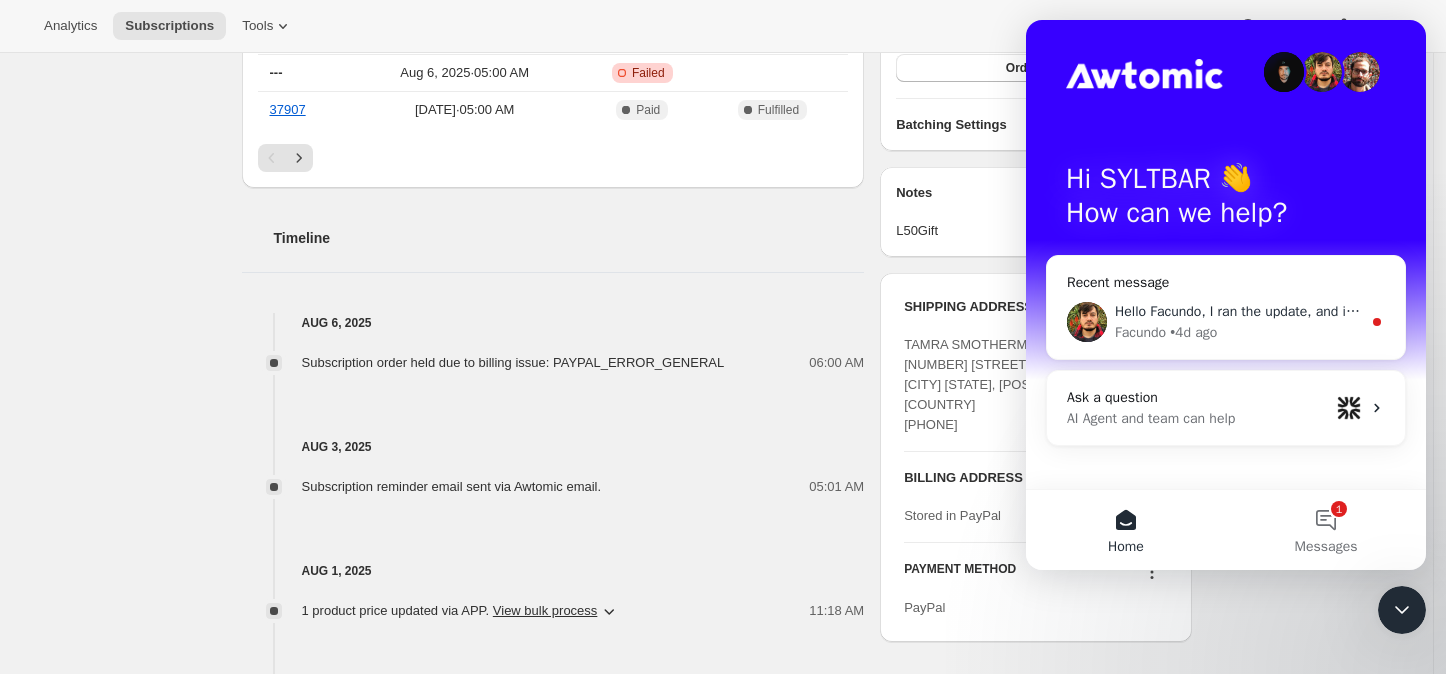 click on "Facundo •  4d ago" at bounding box center [1238, 332] 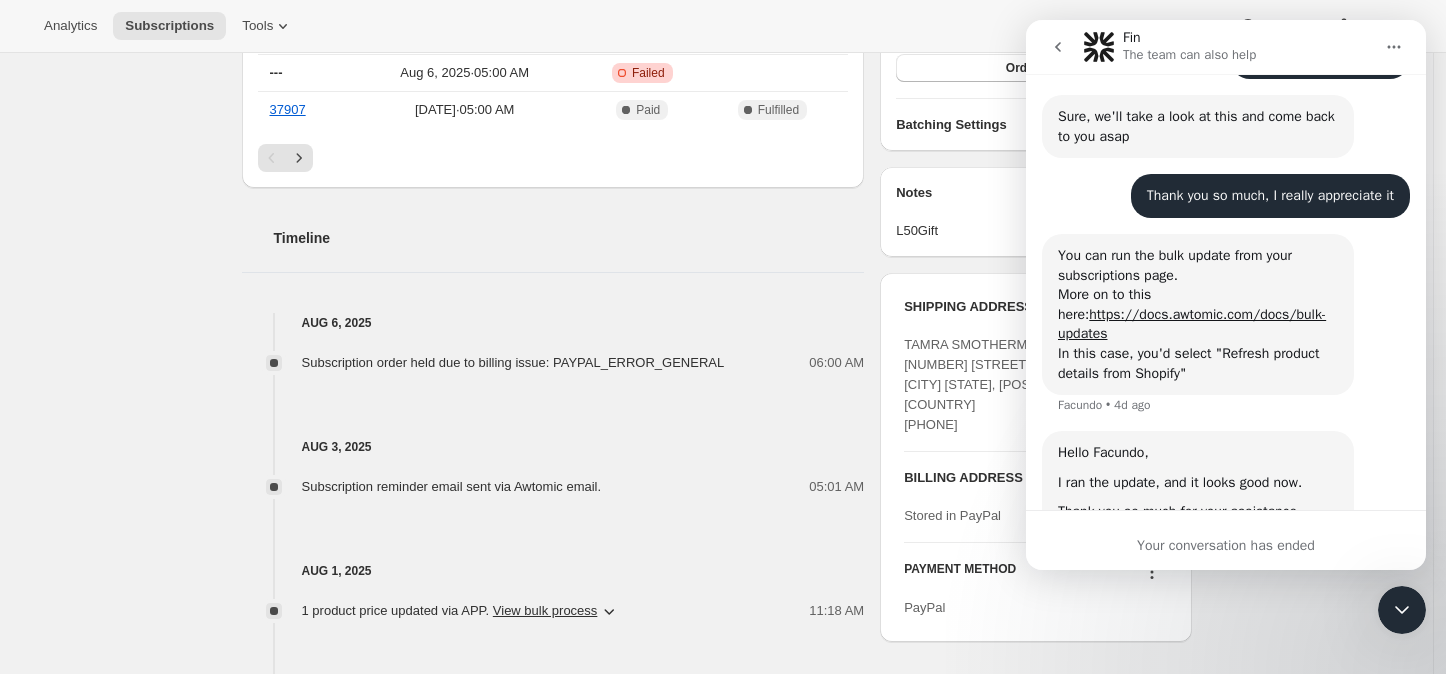 scroll, scrollTop: 3200, scrollLeft: 0, axis: vertical 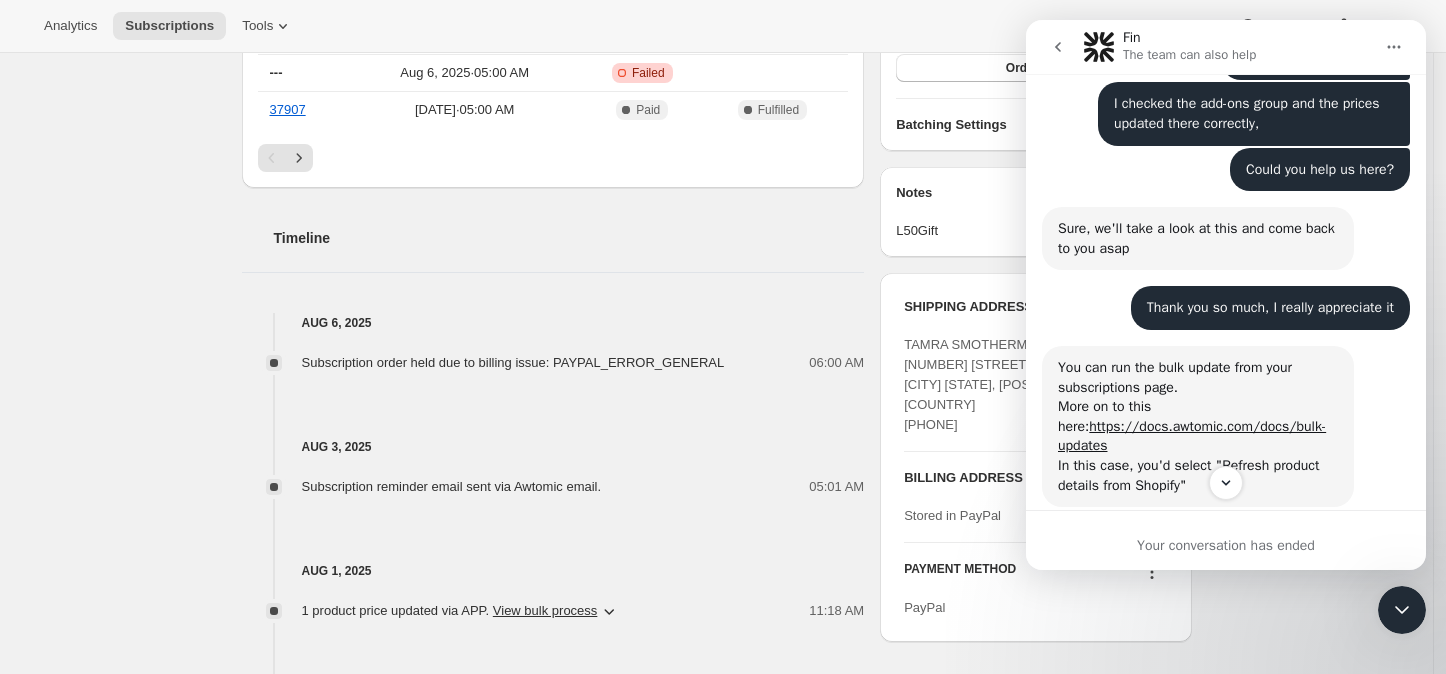 click at bounding box center [1402, 610] 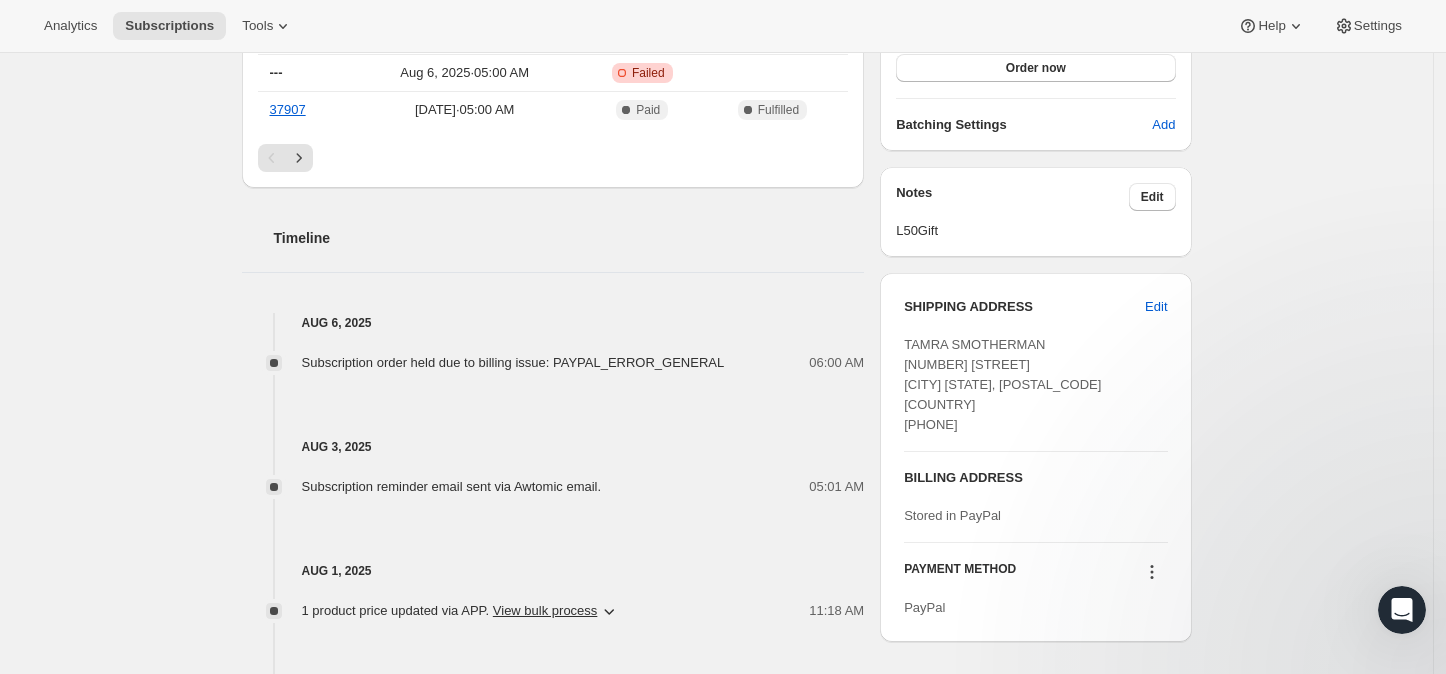scroll, scrollTop: 0, scrollLeft: 0, axis: both 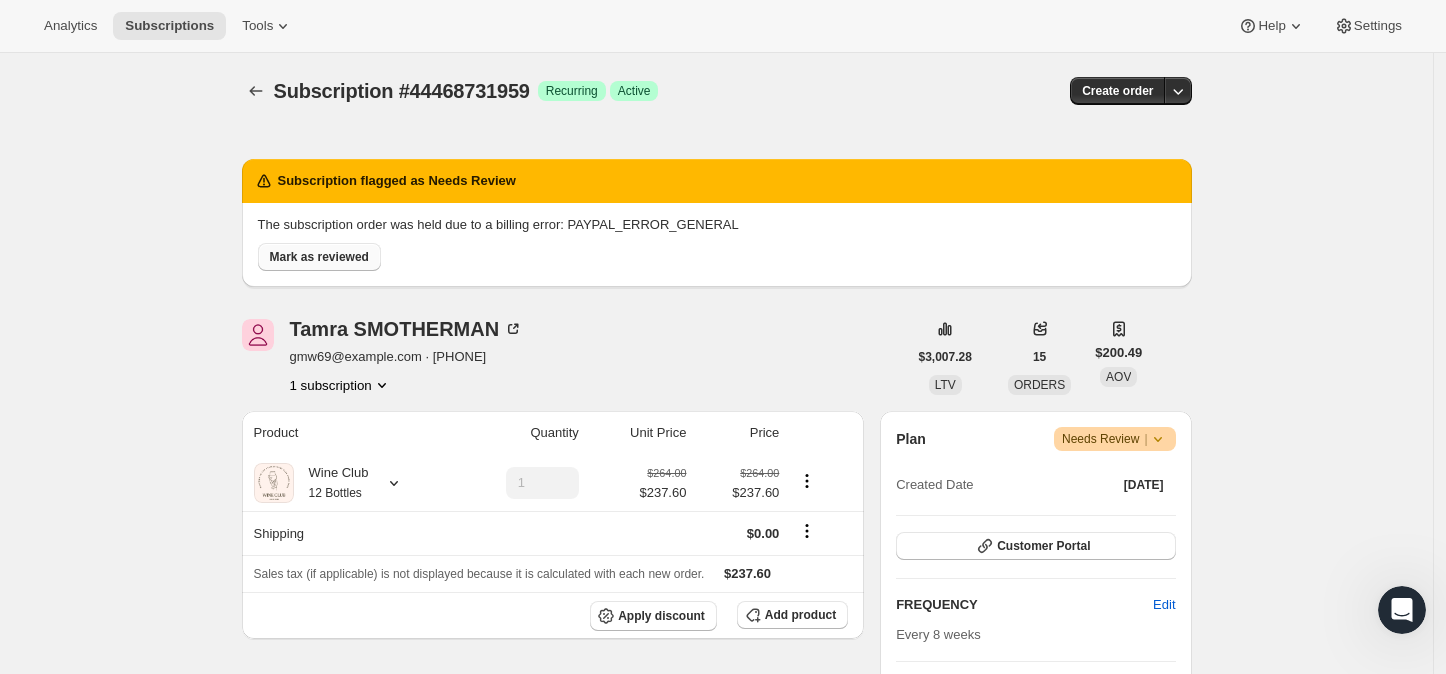 click on "Mark as reviewed" at bounding box center (319, 257) 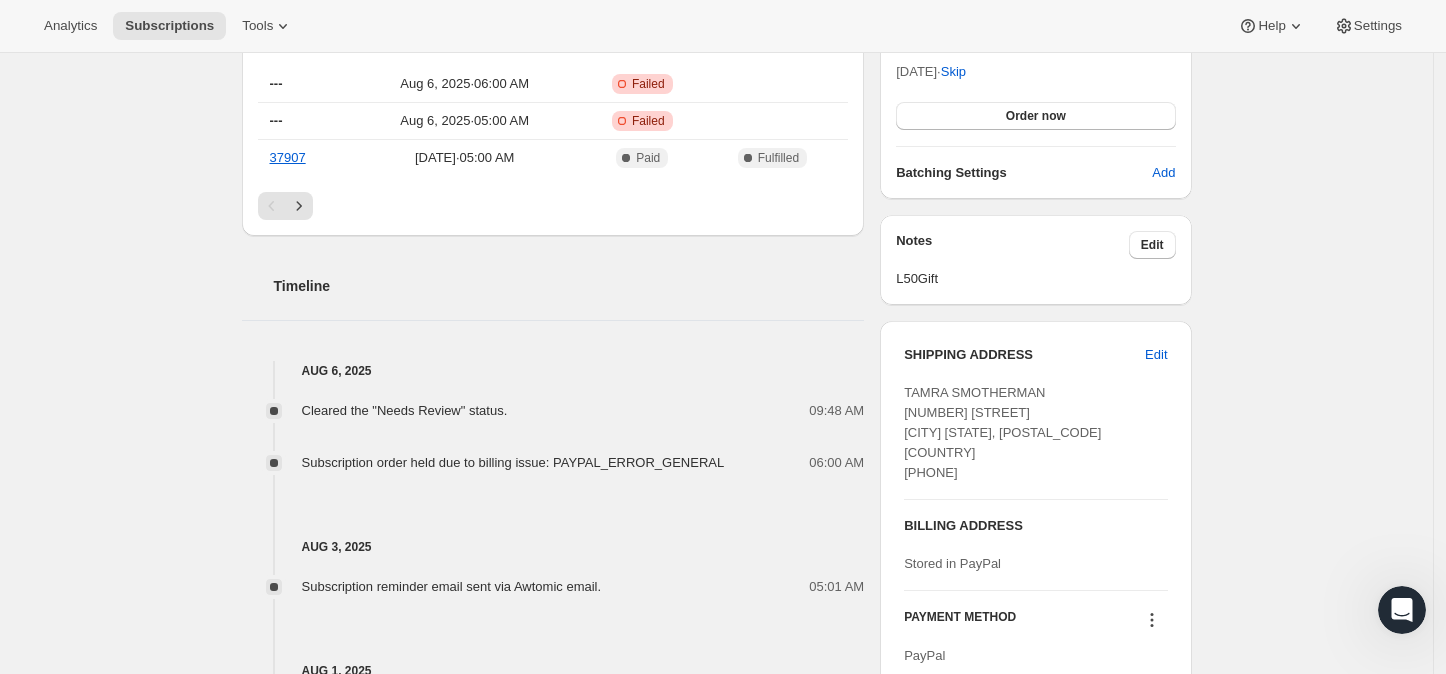 scroll, scrollTop: 444, scrollLeft: 0, axis: vertical 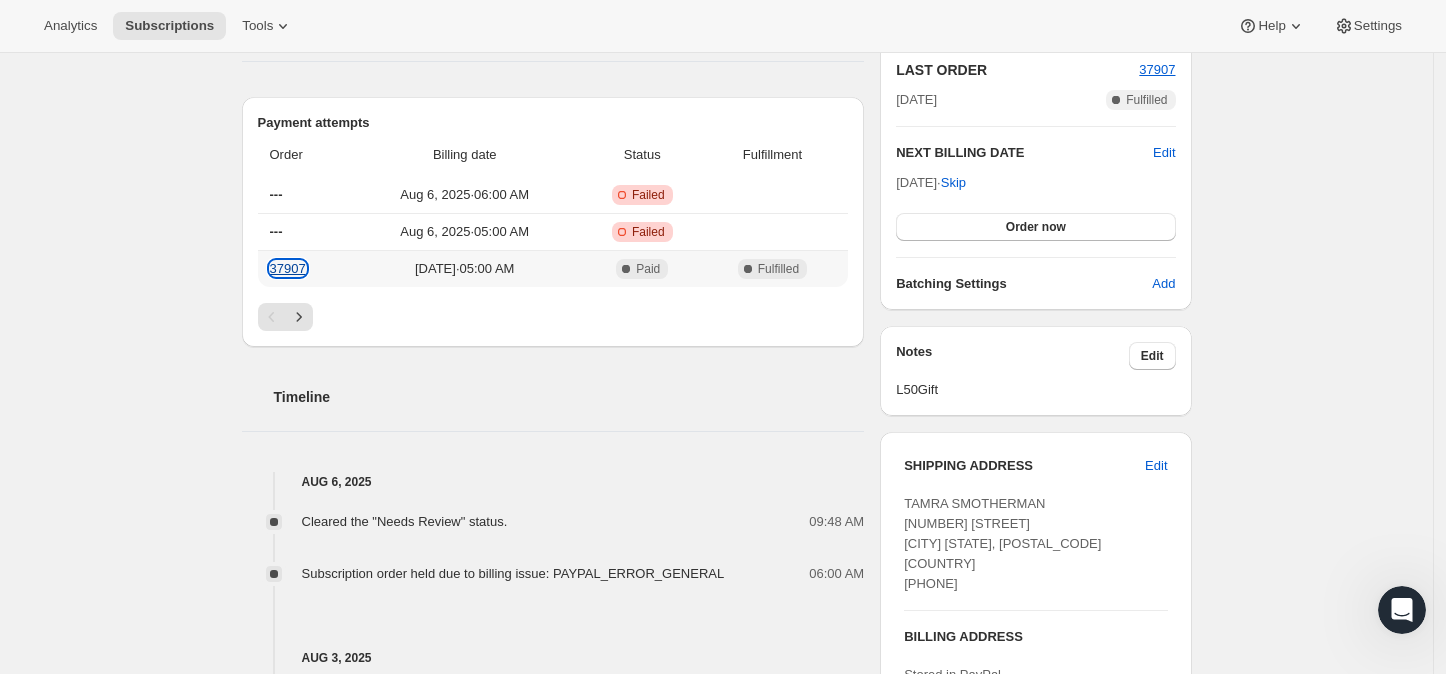 click on "37907" at bounding box center (288, 268) 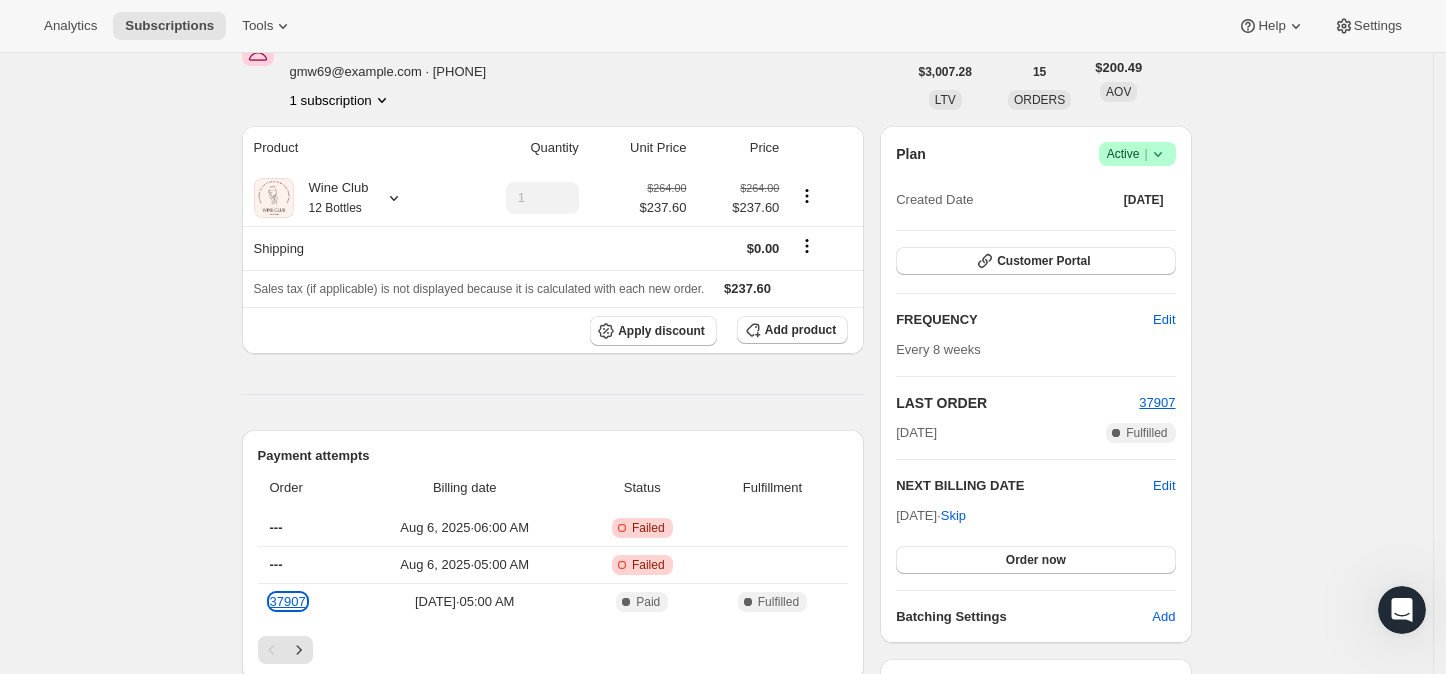 scroll, scrollTop: 222, scrollLeft: 0, axis: vertical 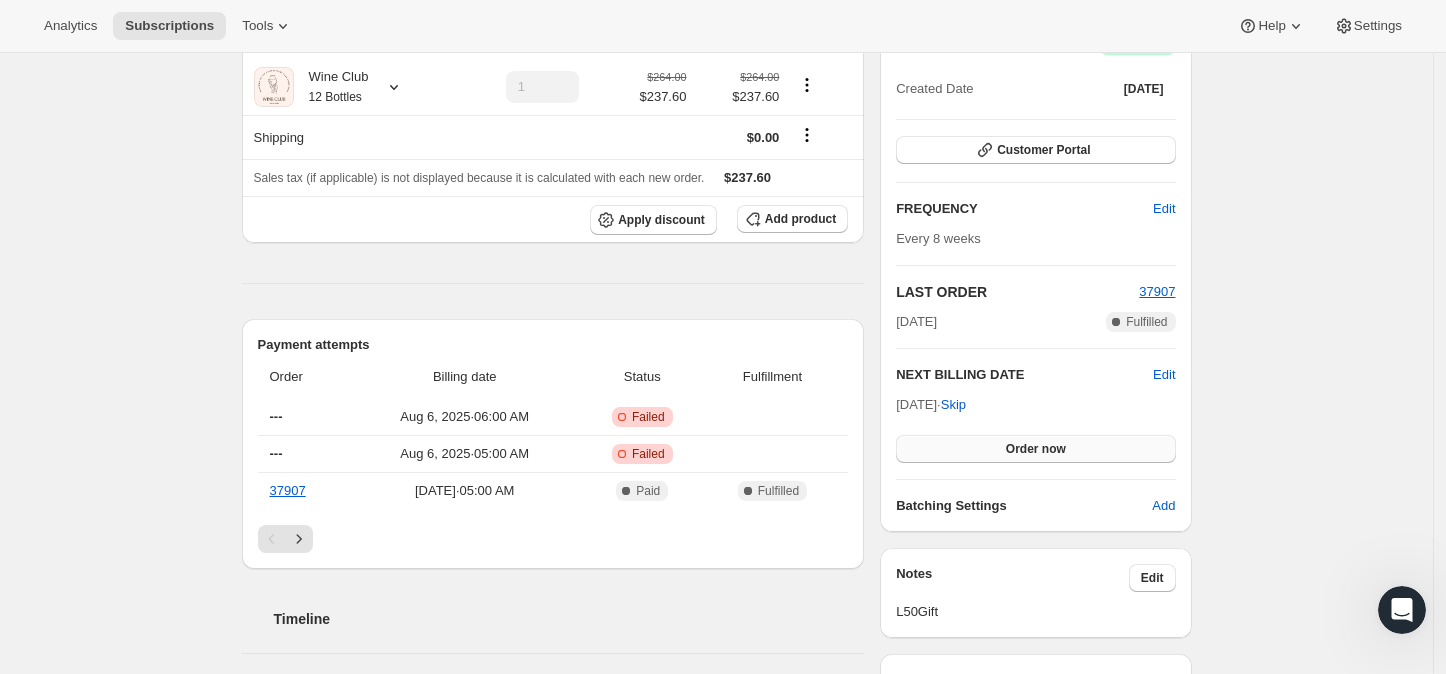 click on "Order now" at bounding box center [1036, 449] 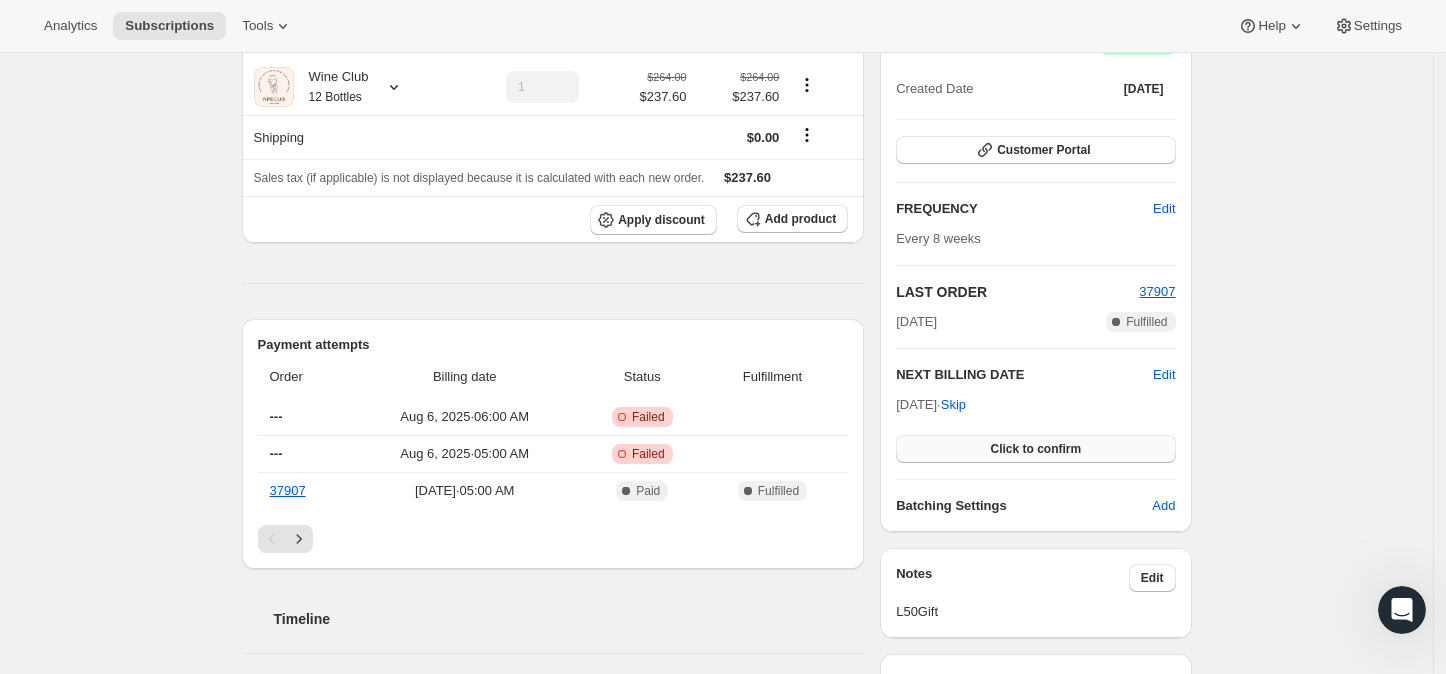 click on "Click to confirm" at bounding box center (1035, 449) 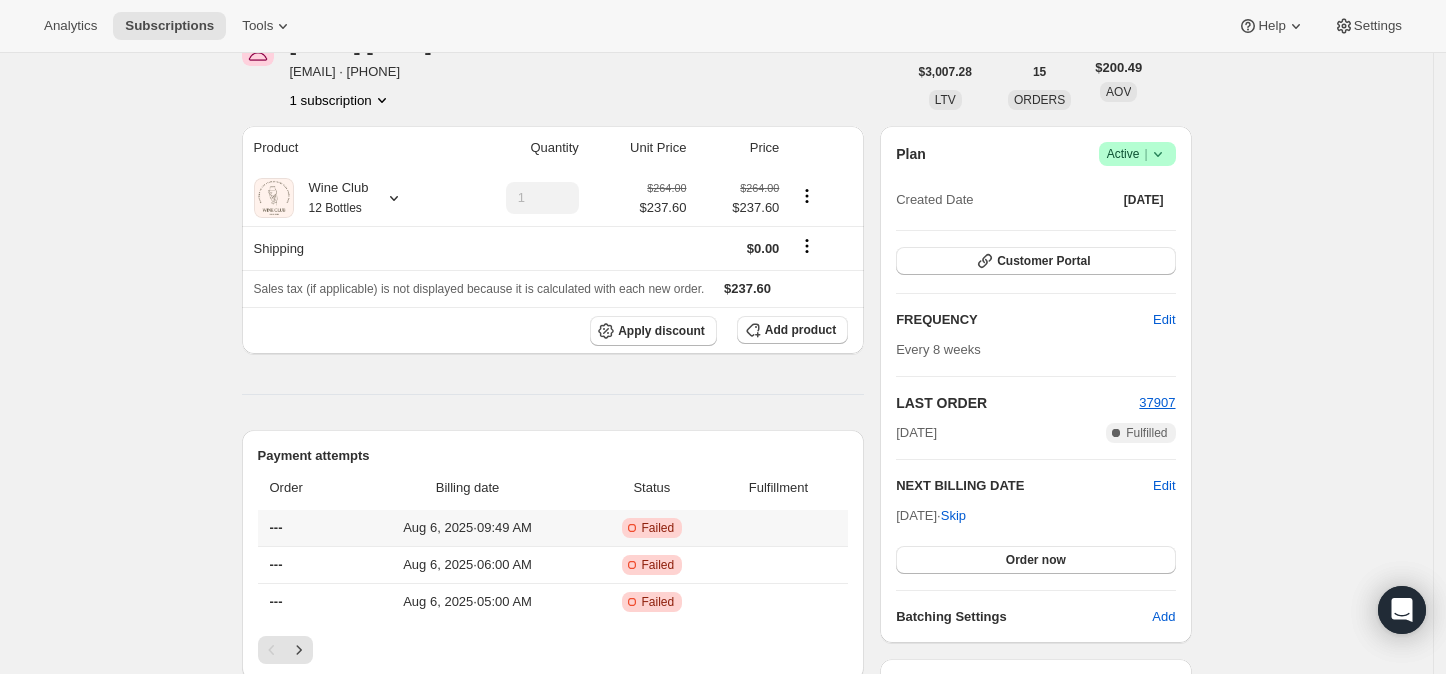 scroll, scrollTop: 0, scrollLeft: 0, axis: both 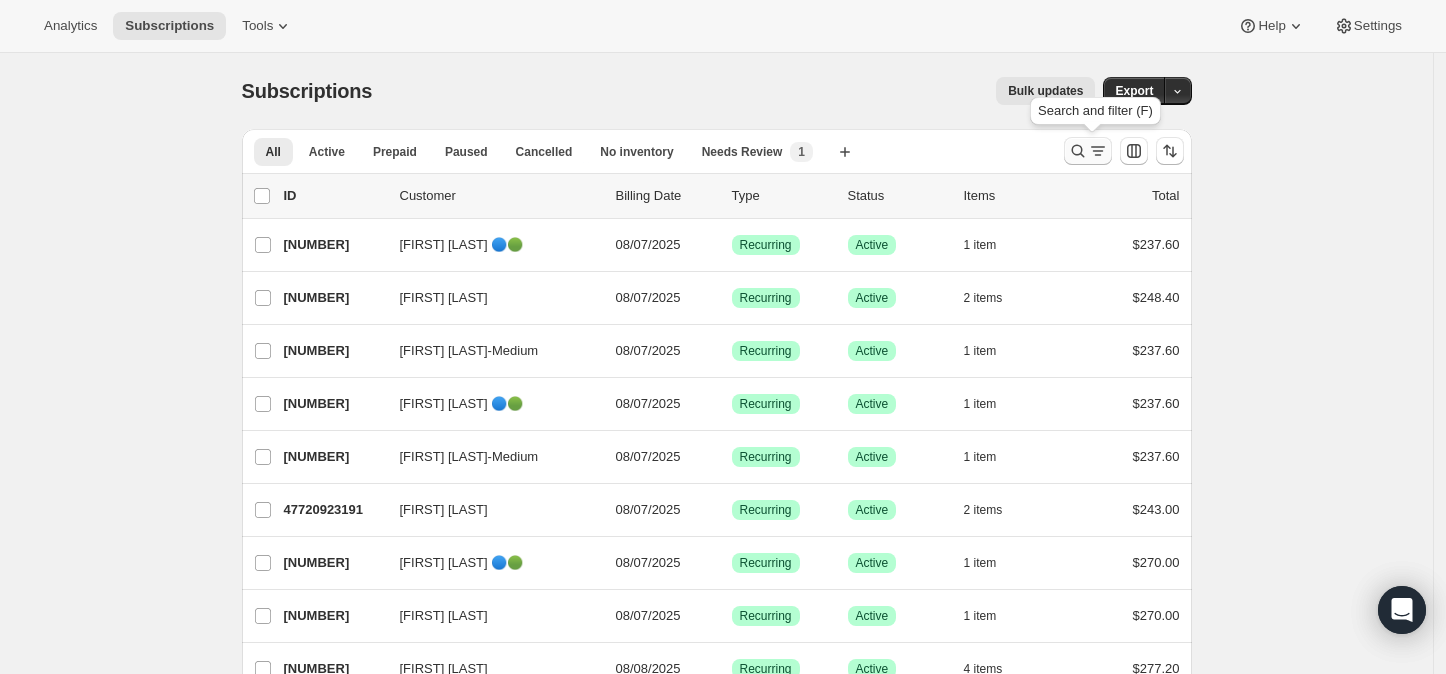 click 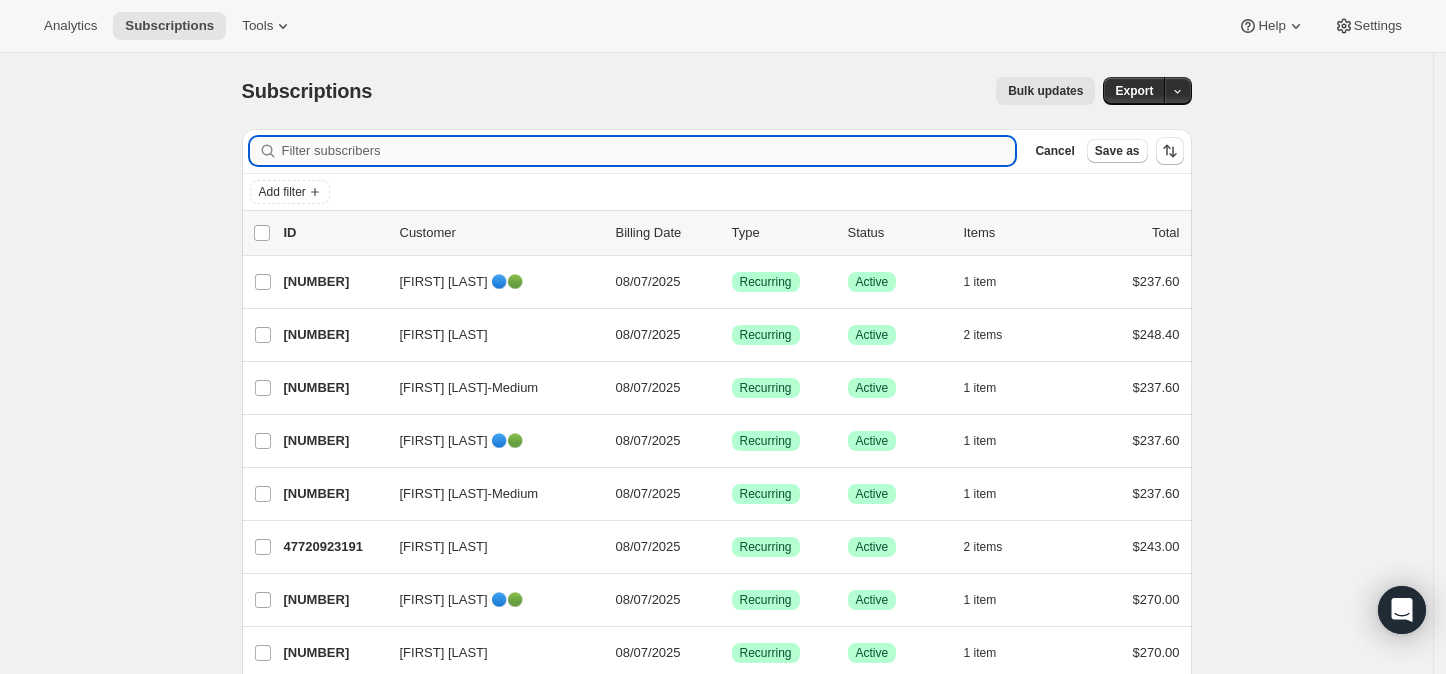 click on "Filter subscribers" at bounding box center (649, 151) 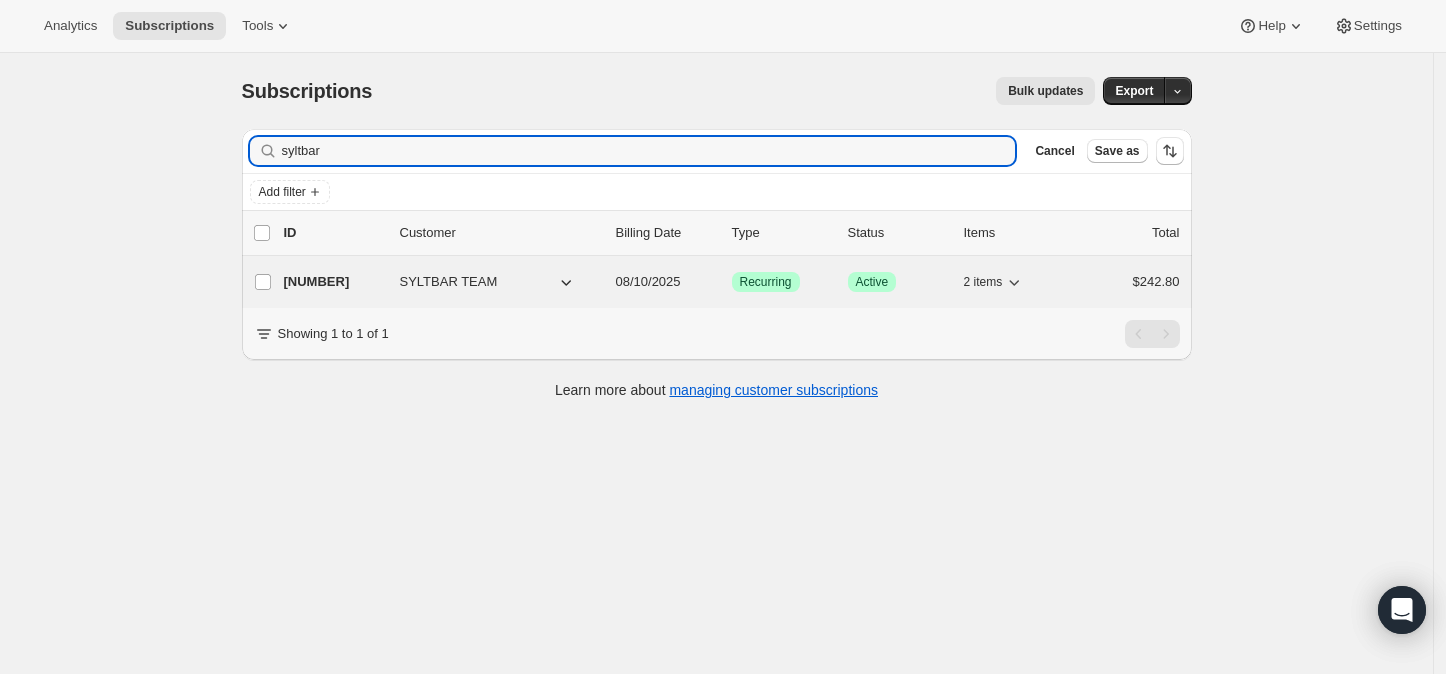type on "syltbar" 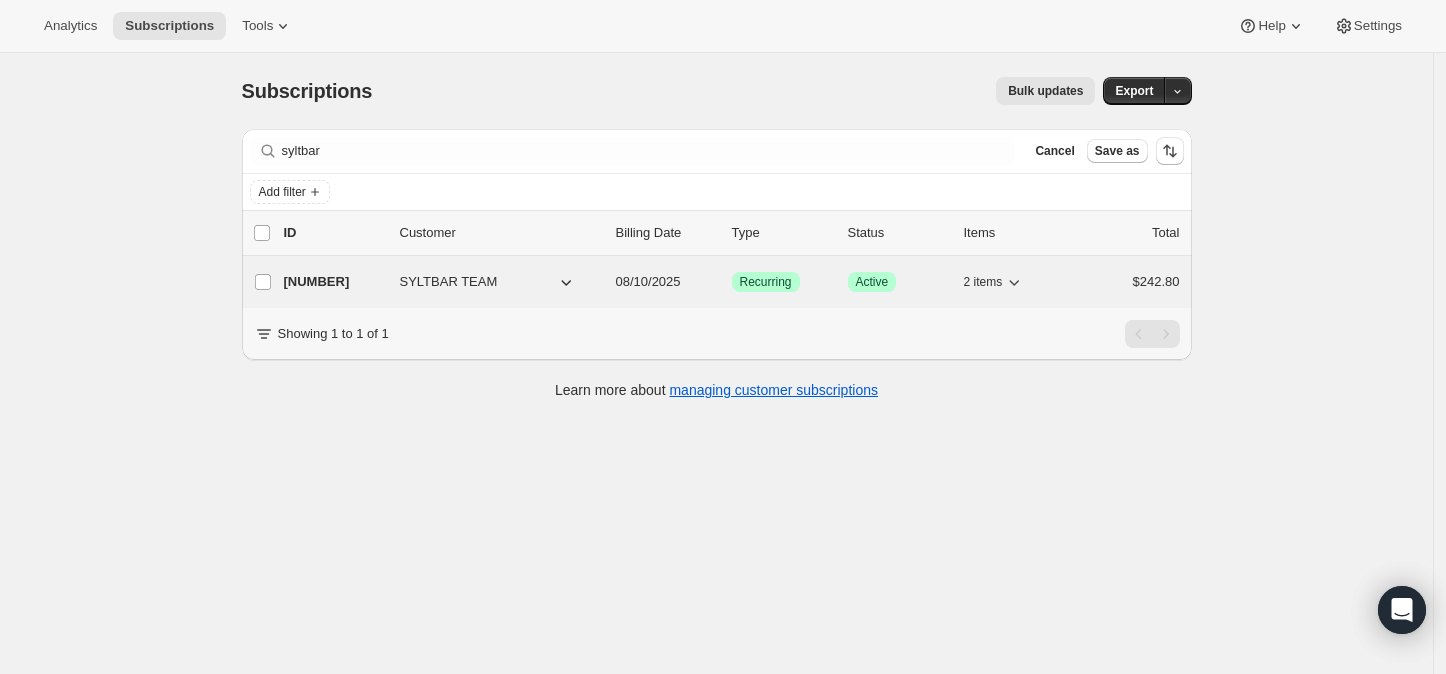 click on "[NUMBER]" at bounding box center (334, 282) 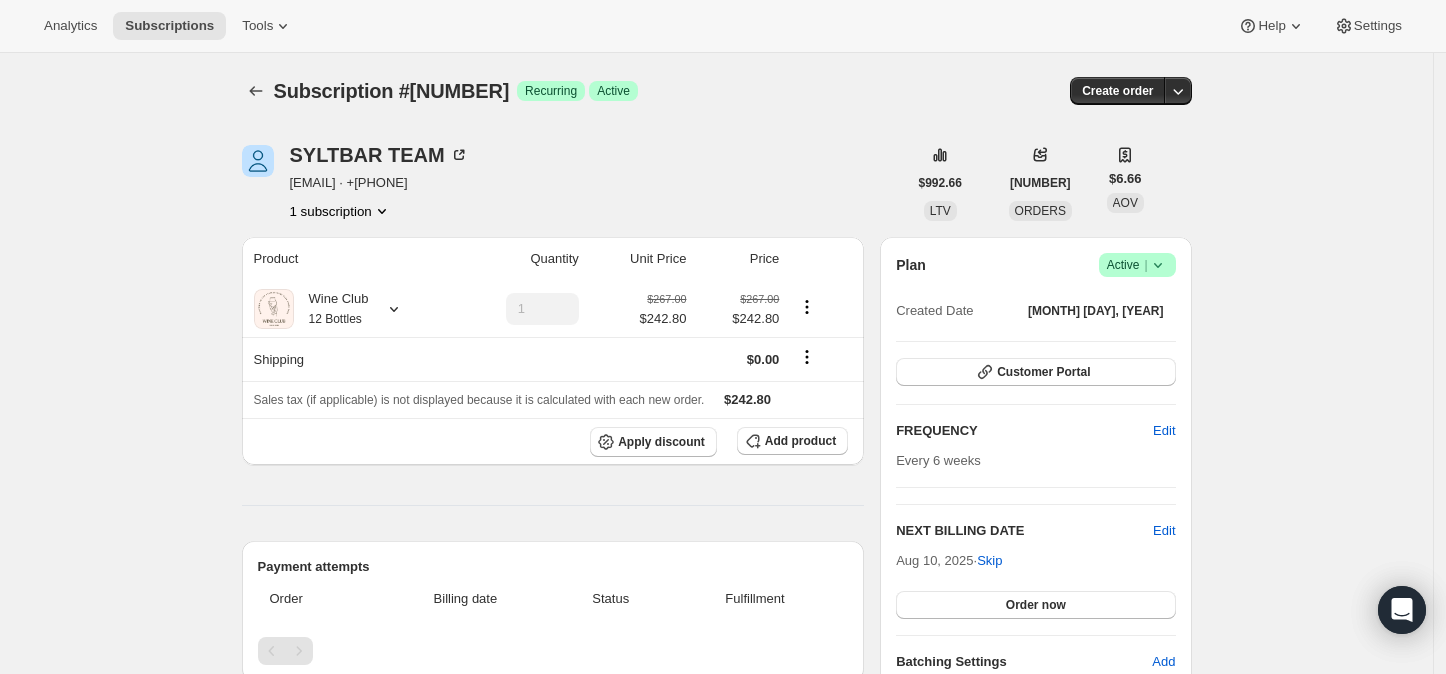 click 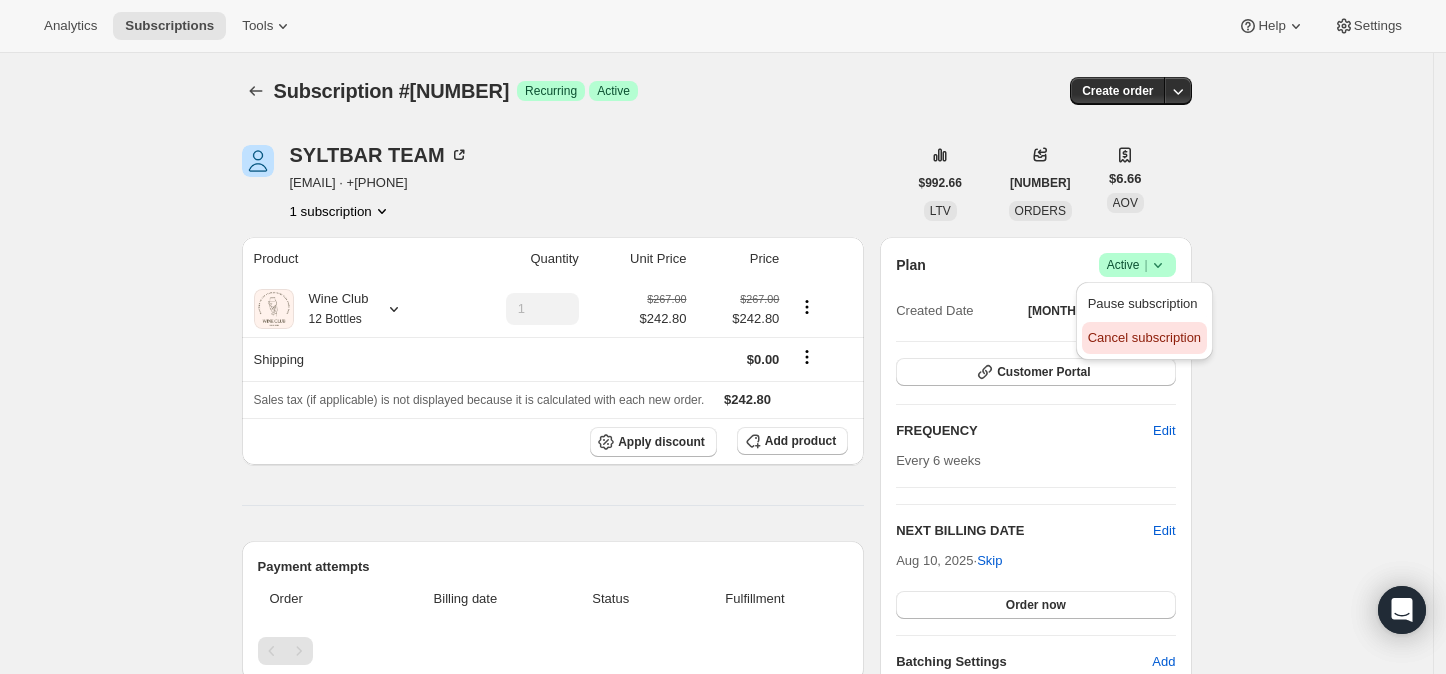 click on "Cancel subscription" at bounding box center (1144, 337) 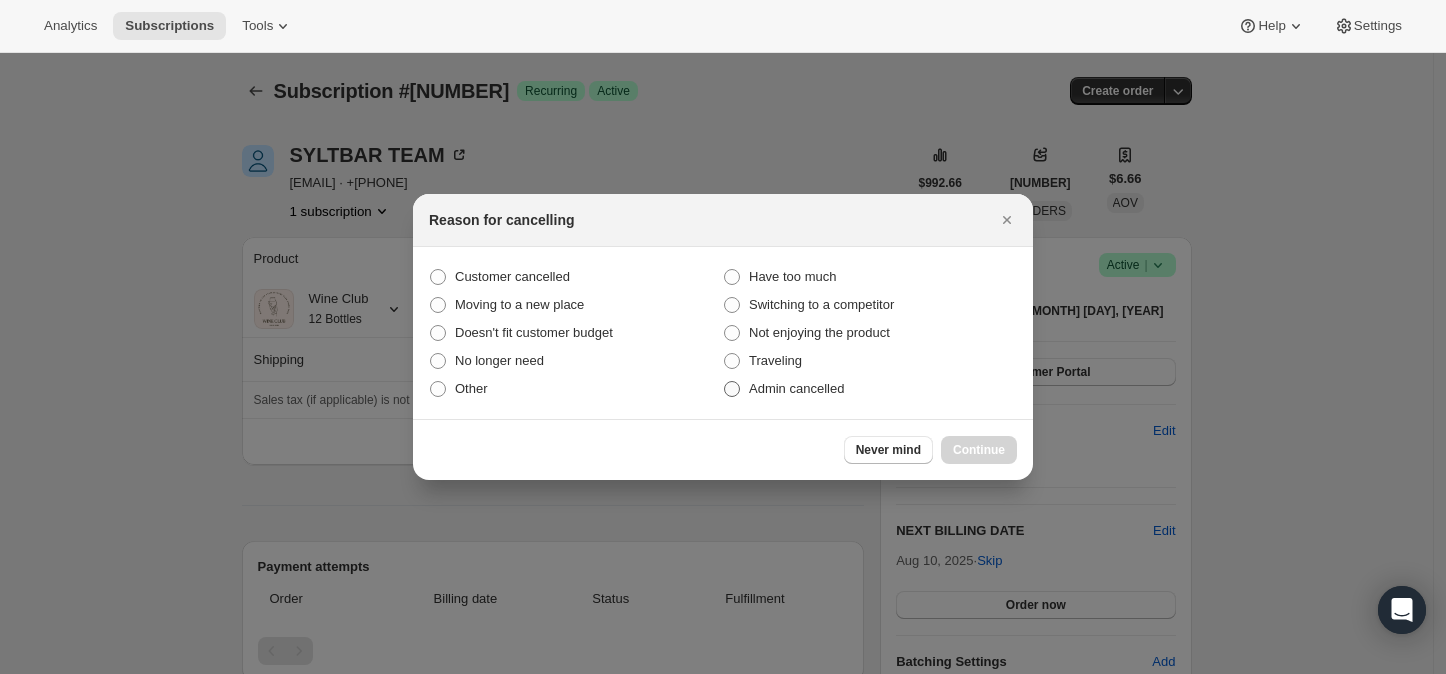 click at bounding box center (732, 389) 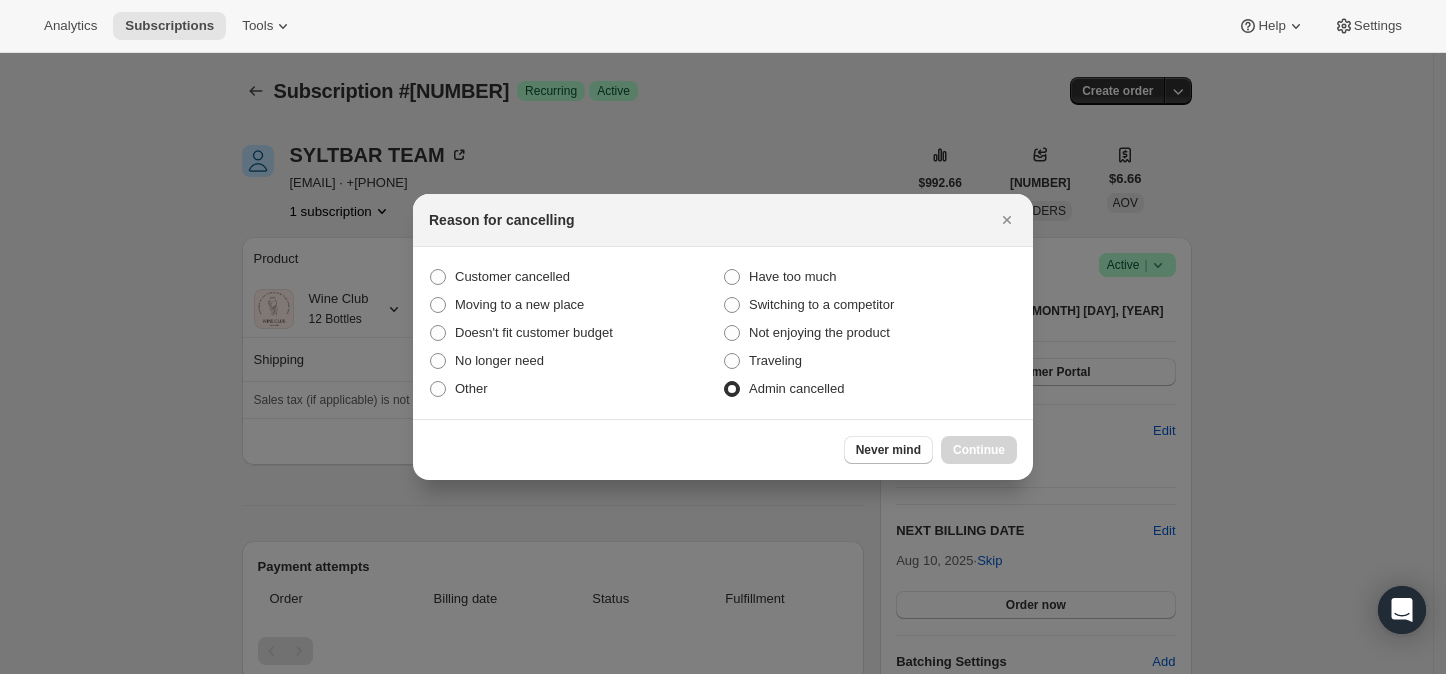 radio on "true" 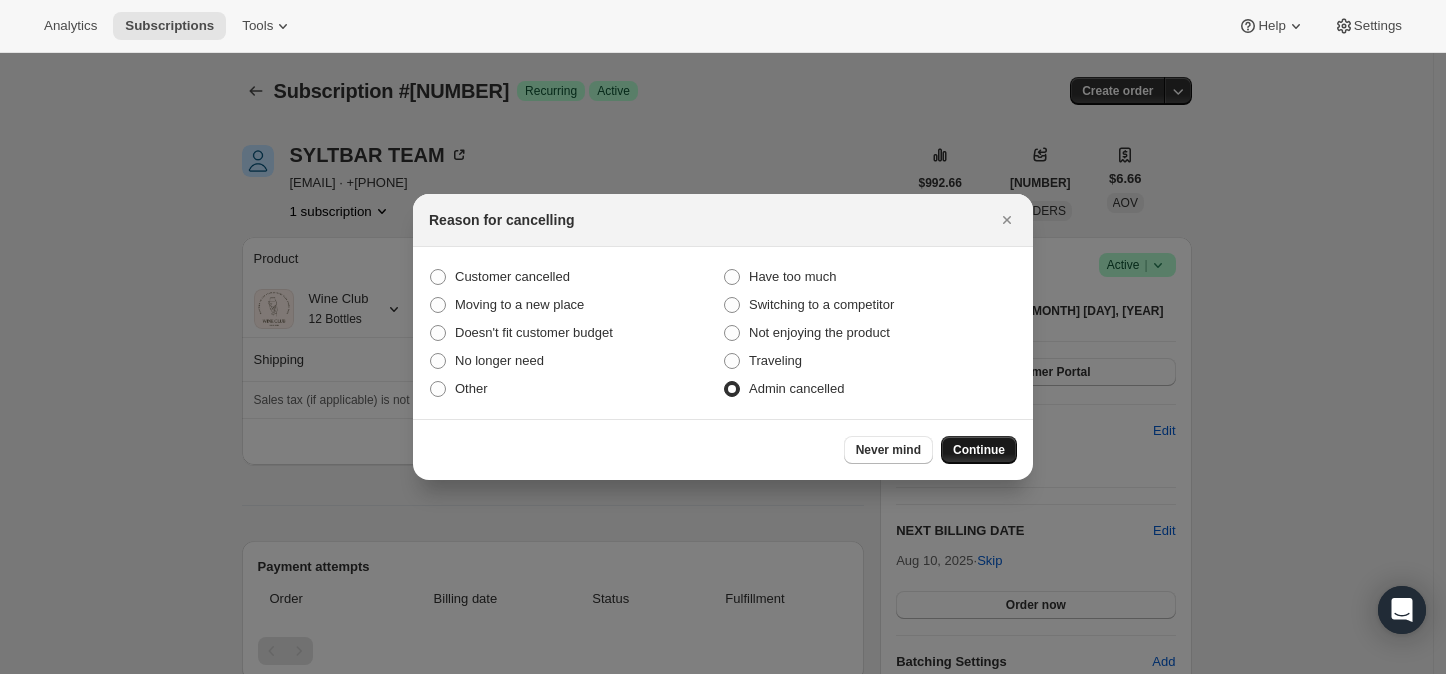 click on "Continue" at bounding box center [979, 450] 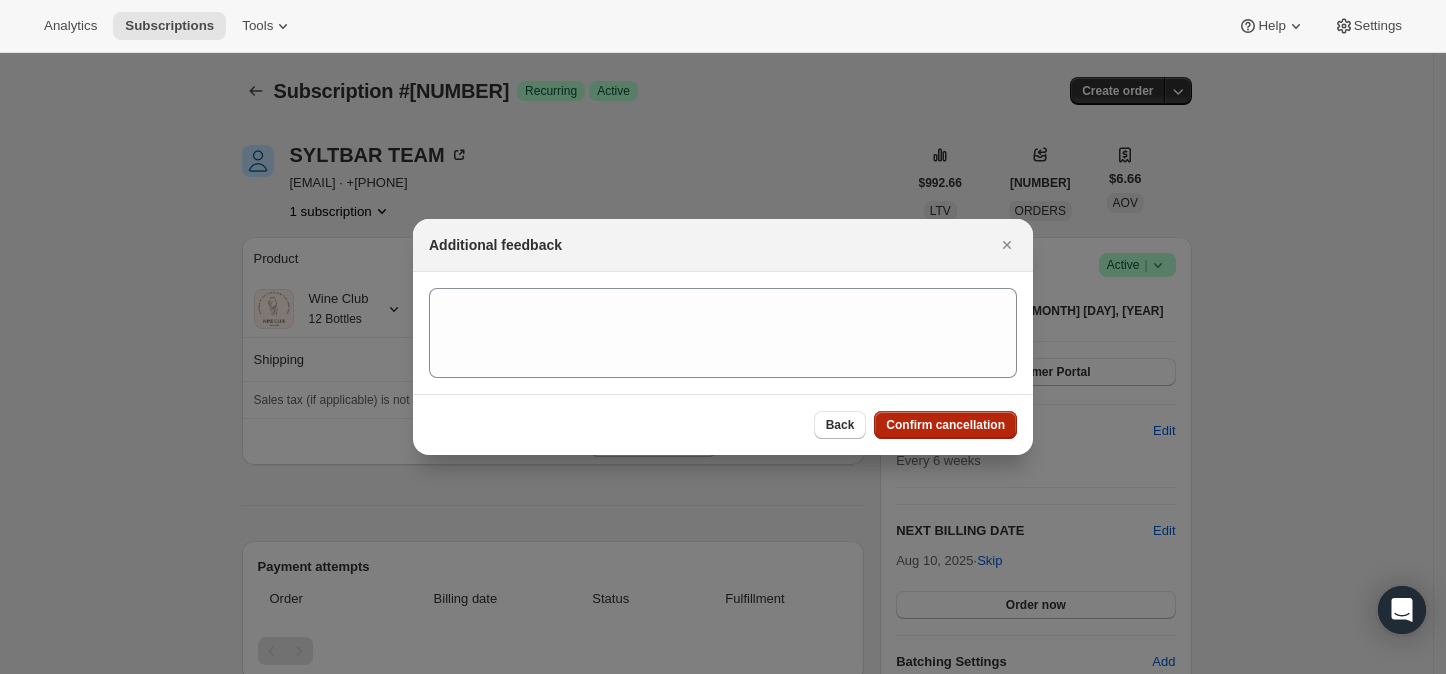 click on "Confirm cancellation" at bounding box center (945, 425) 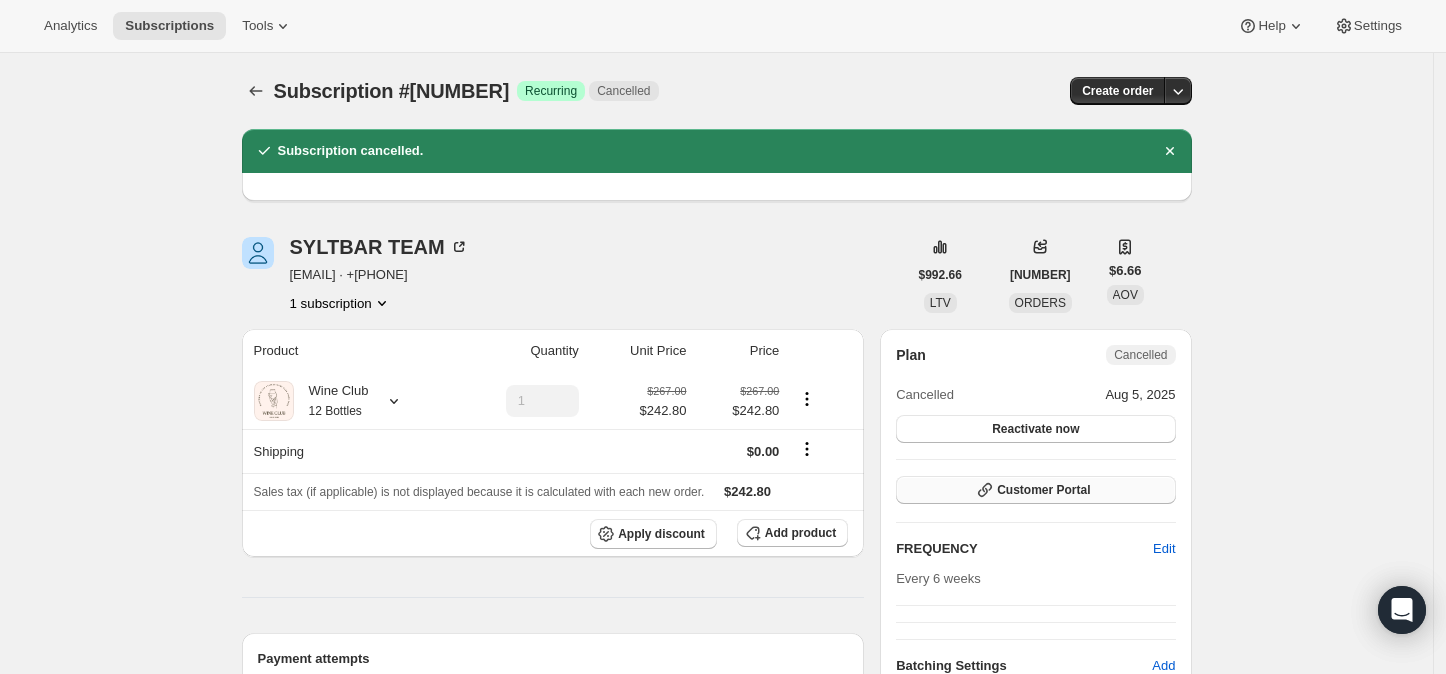 click on "Customer Portal" at bounding box center [1043, 490] 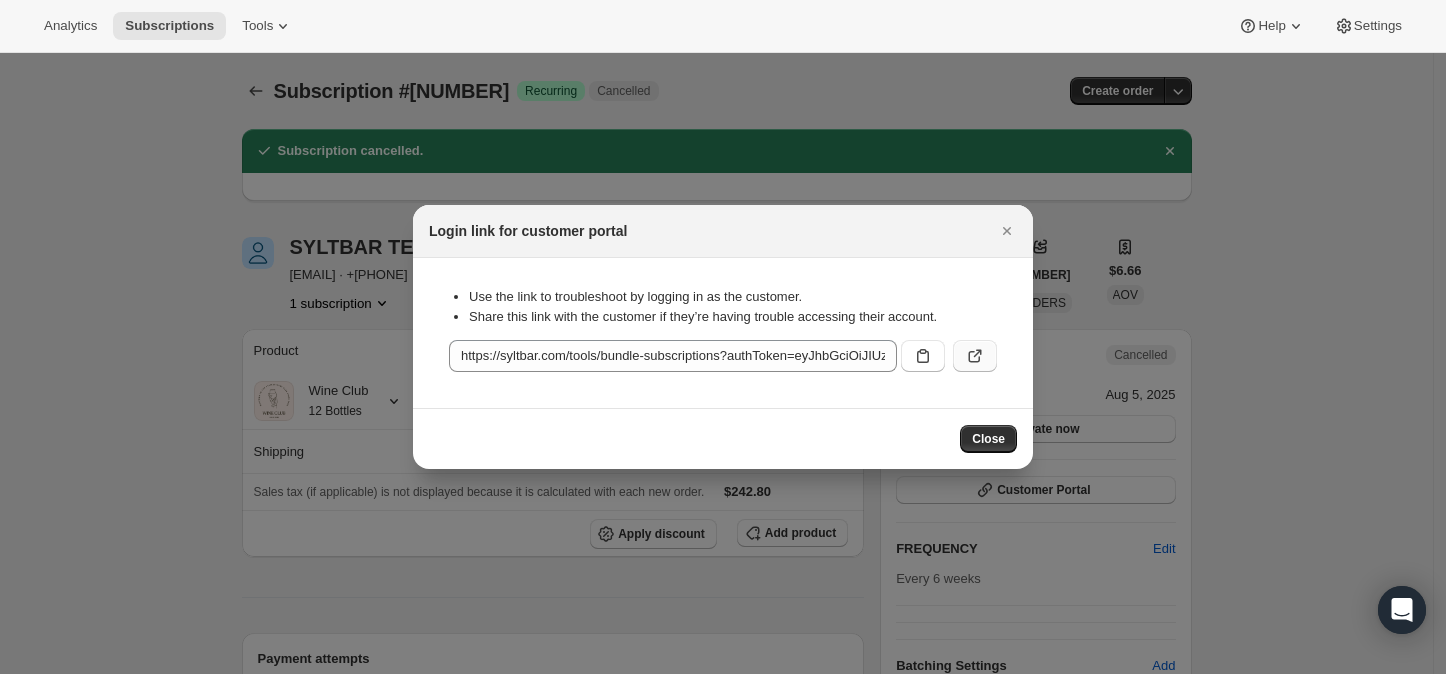click 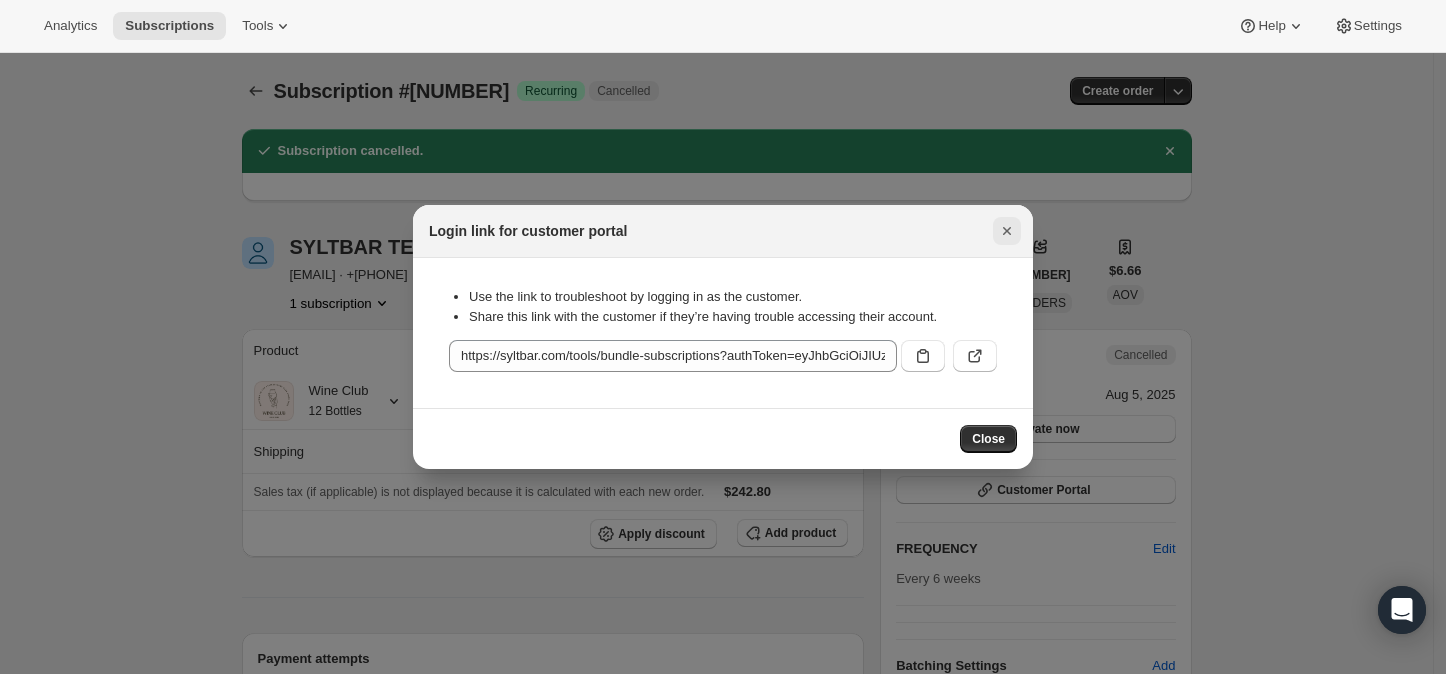 click 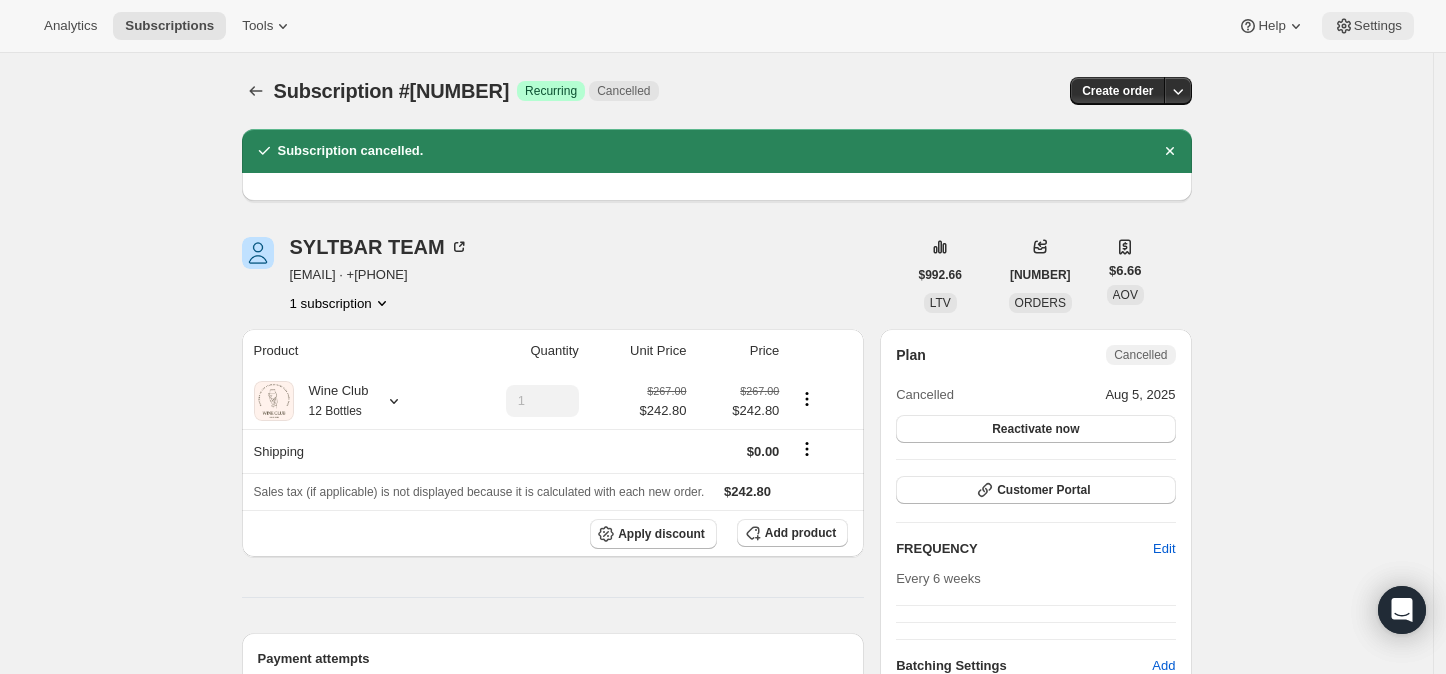 click 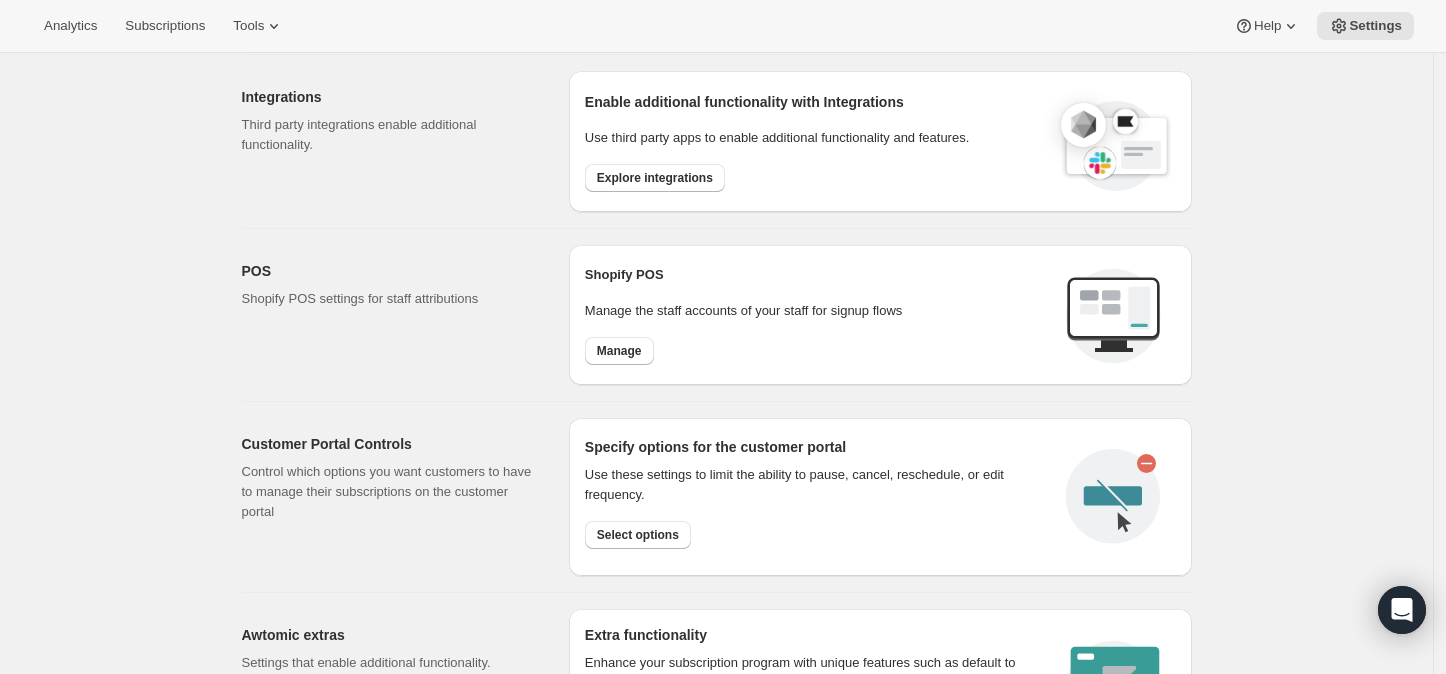 scroll, scrollTop: 777, scrollLeft: 0, axis: vertical 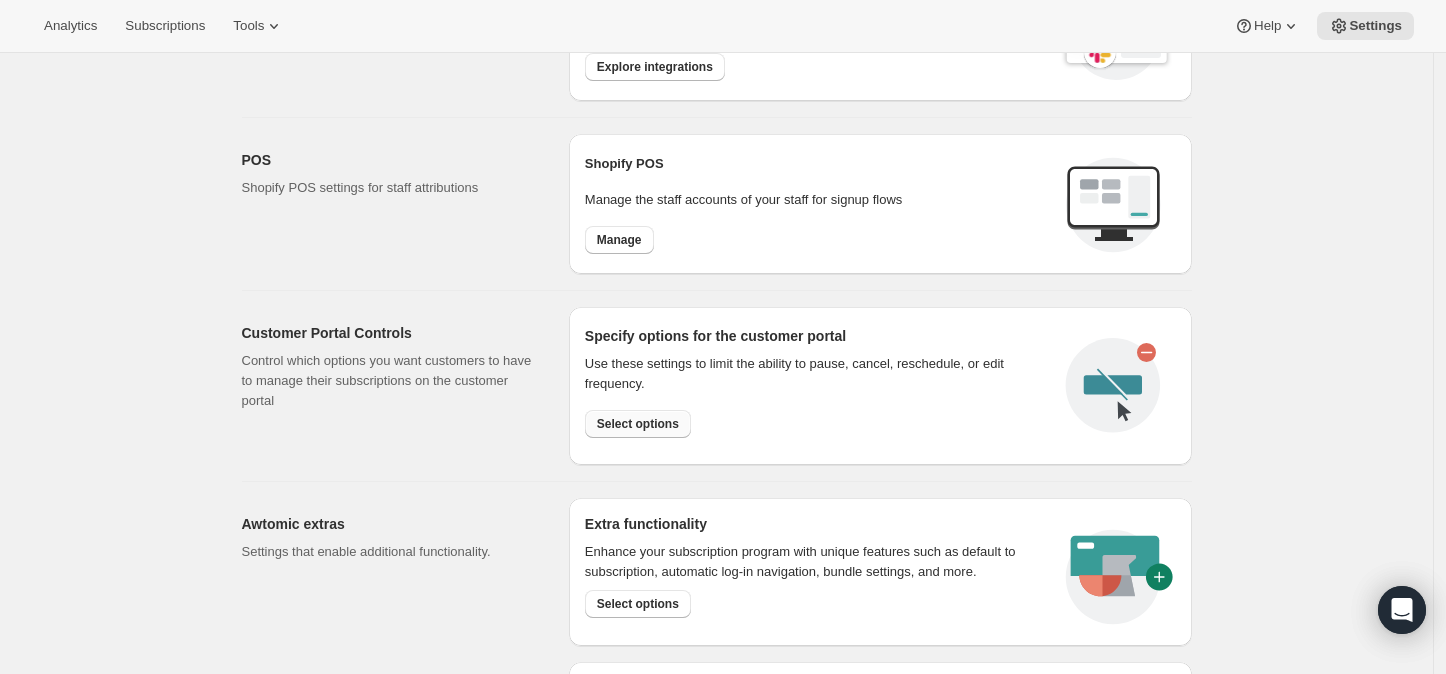 click on "Select options" at bounding box center (638, 424) 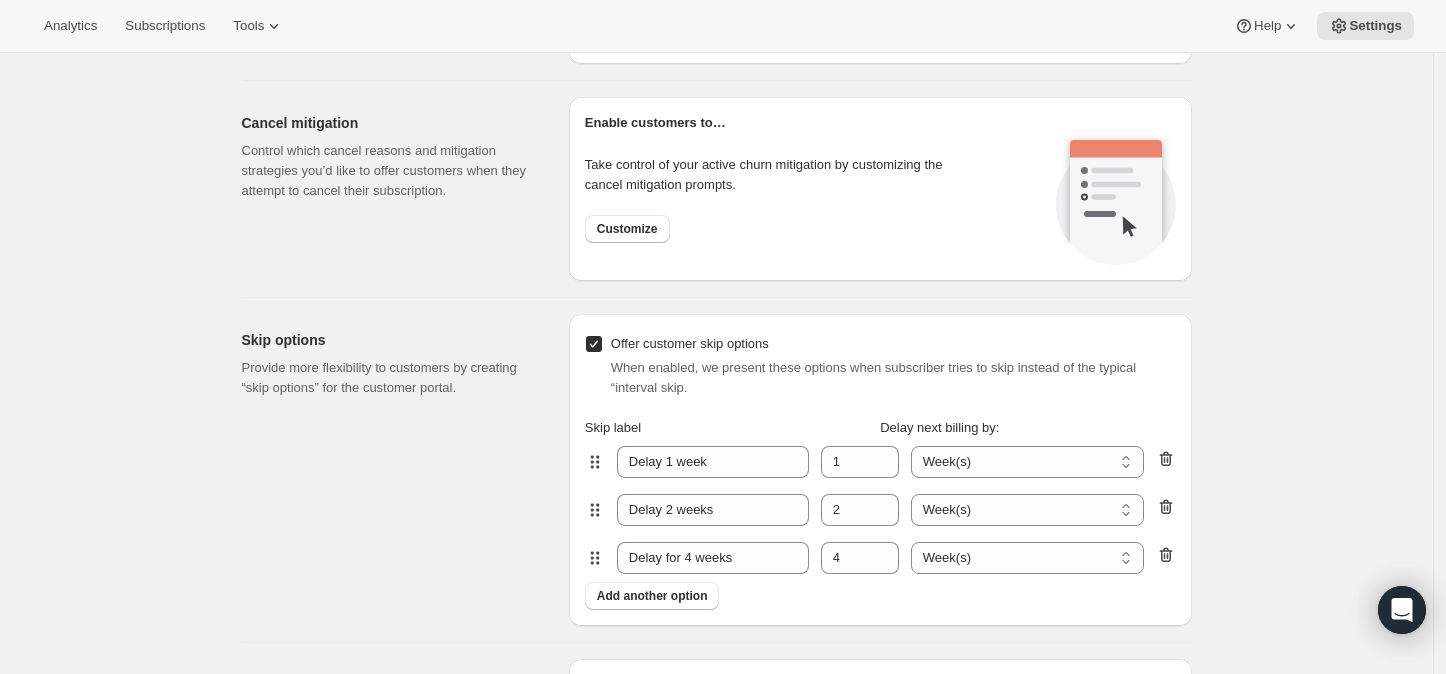 scroll, scrollTop: 1393, scrollLeft: 0, axis: vertical 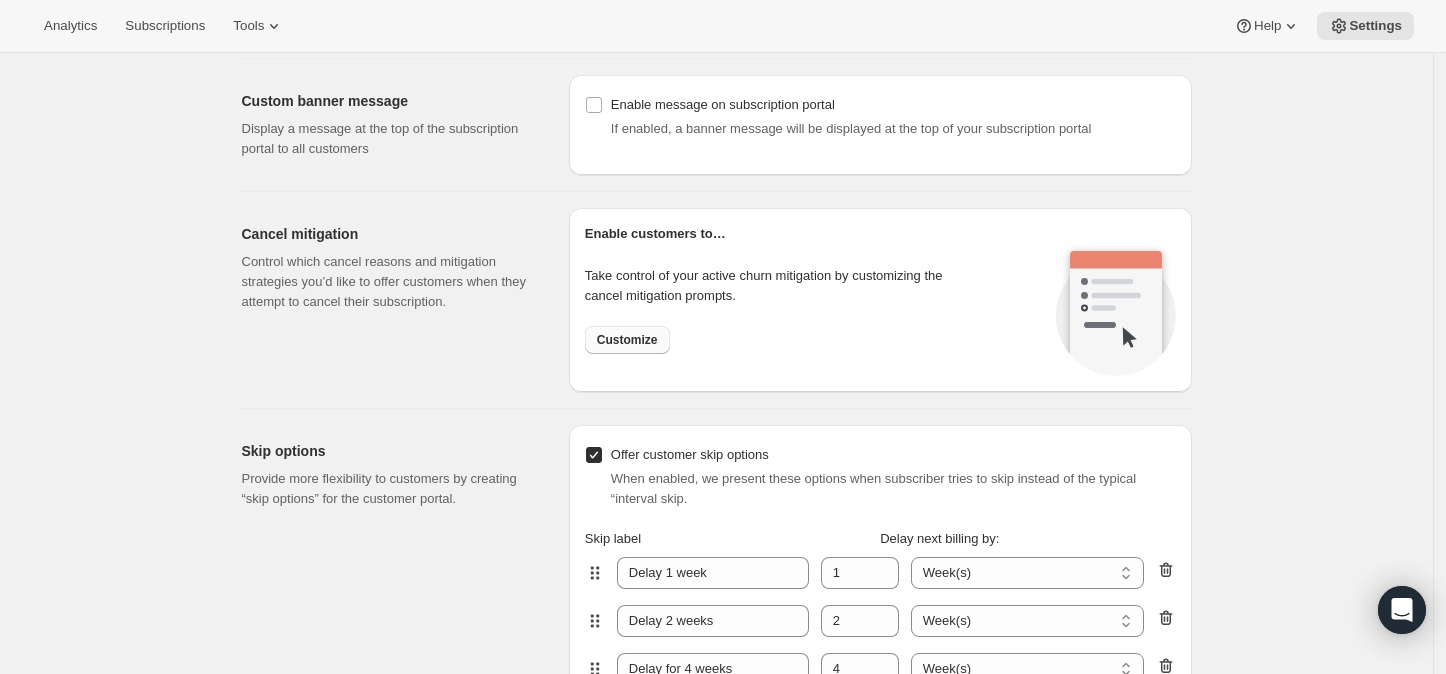 click on "Customize" at bounding box center [627, 340] 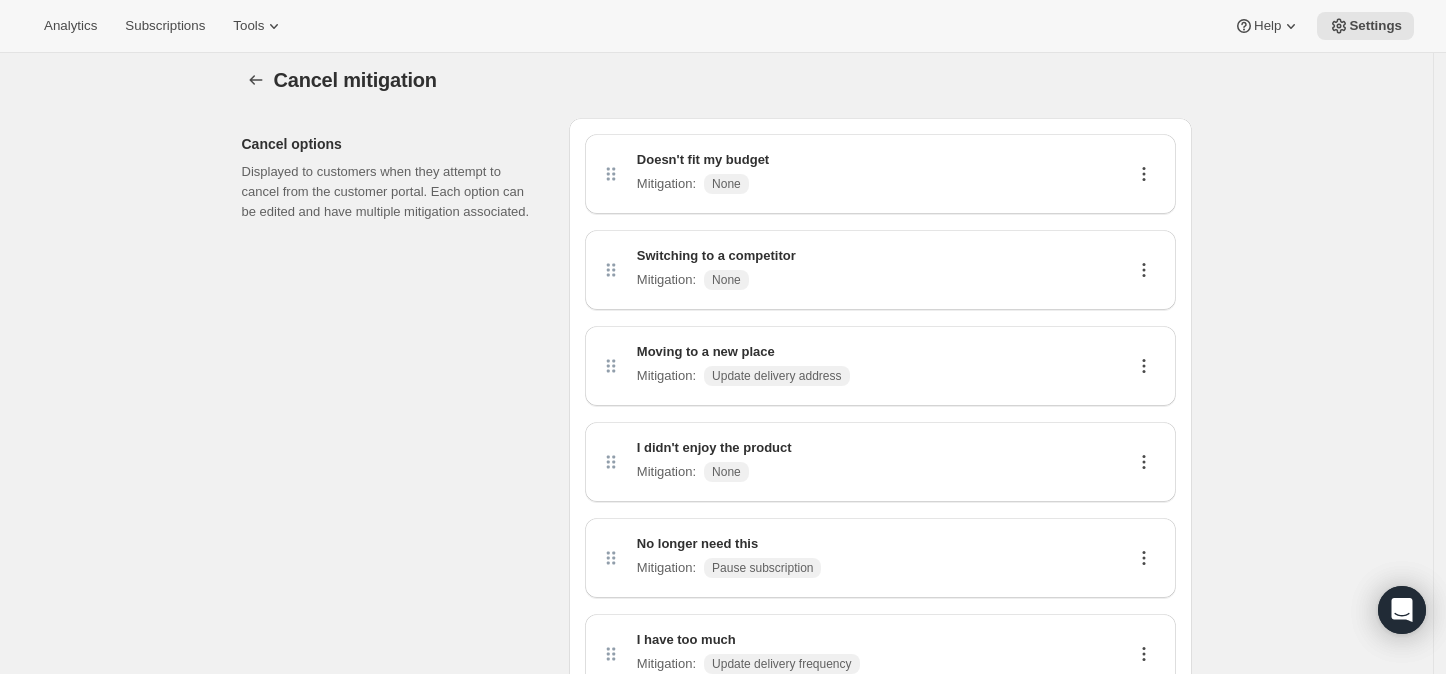 scroll, scrollTop: 0, scrollLeft: 0, axis: both 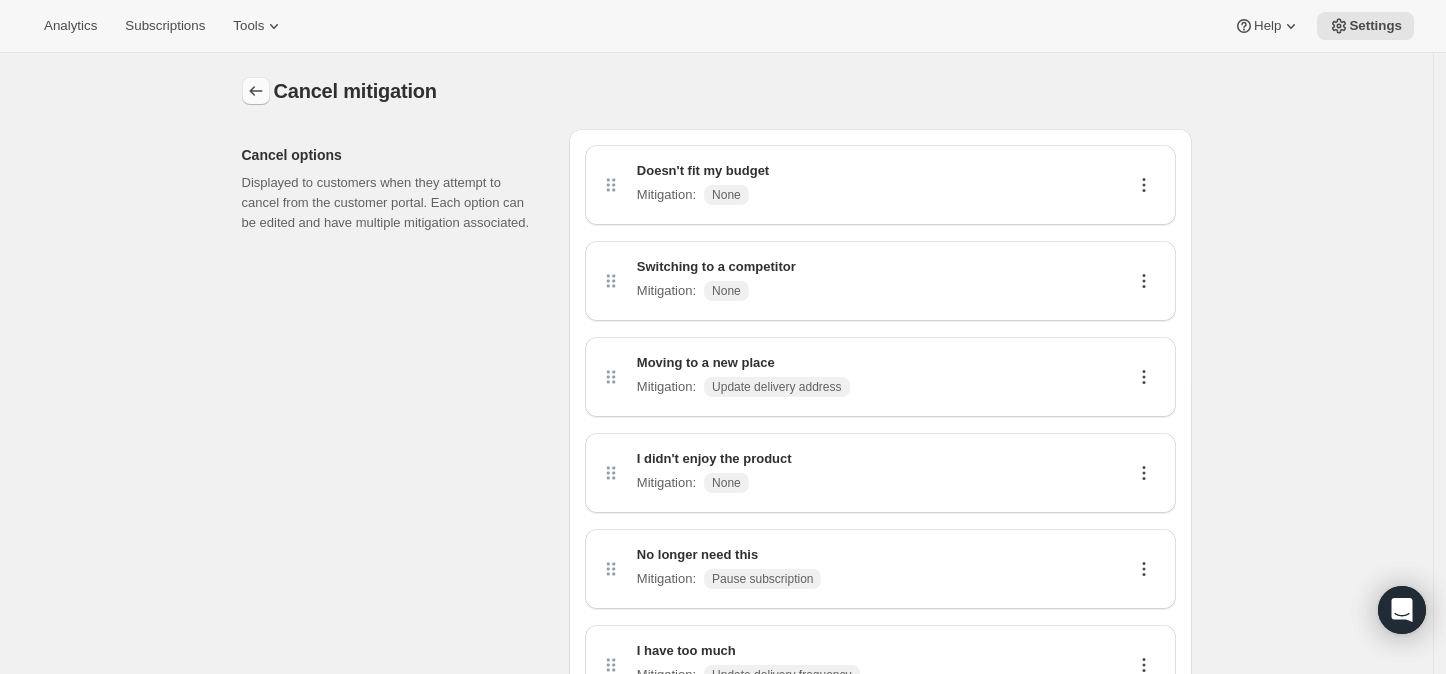 click 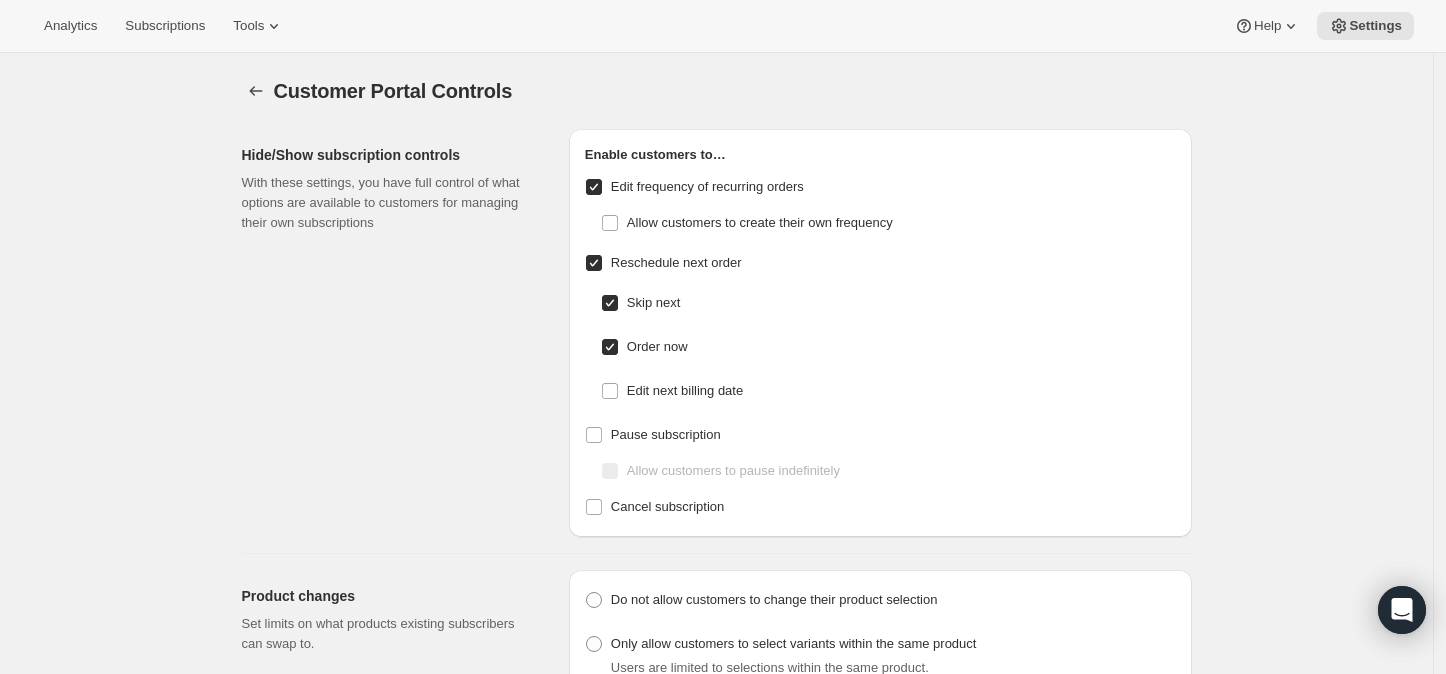 checkbox on "false" 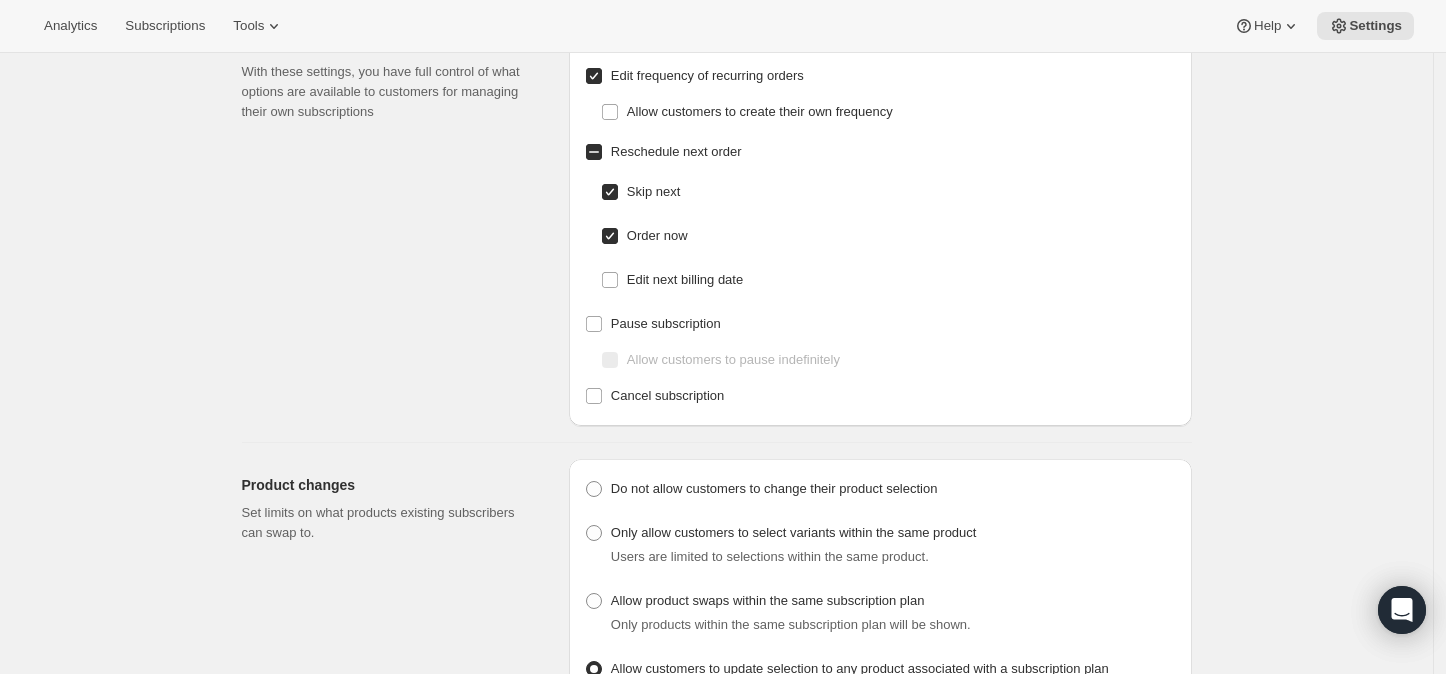 scroll, scrollTop: 0, scrollLeft: 0, axis: both 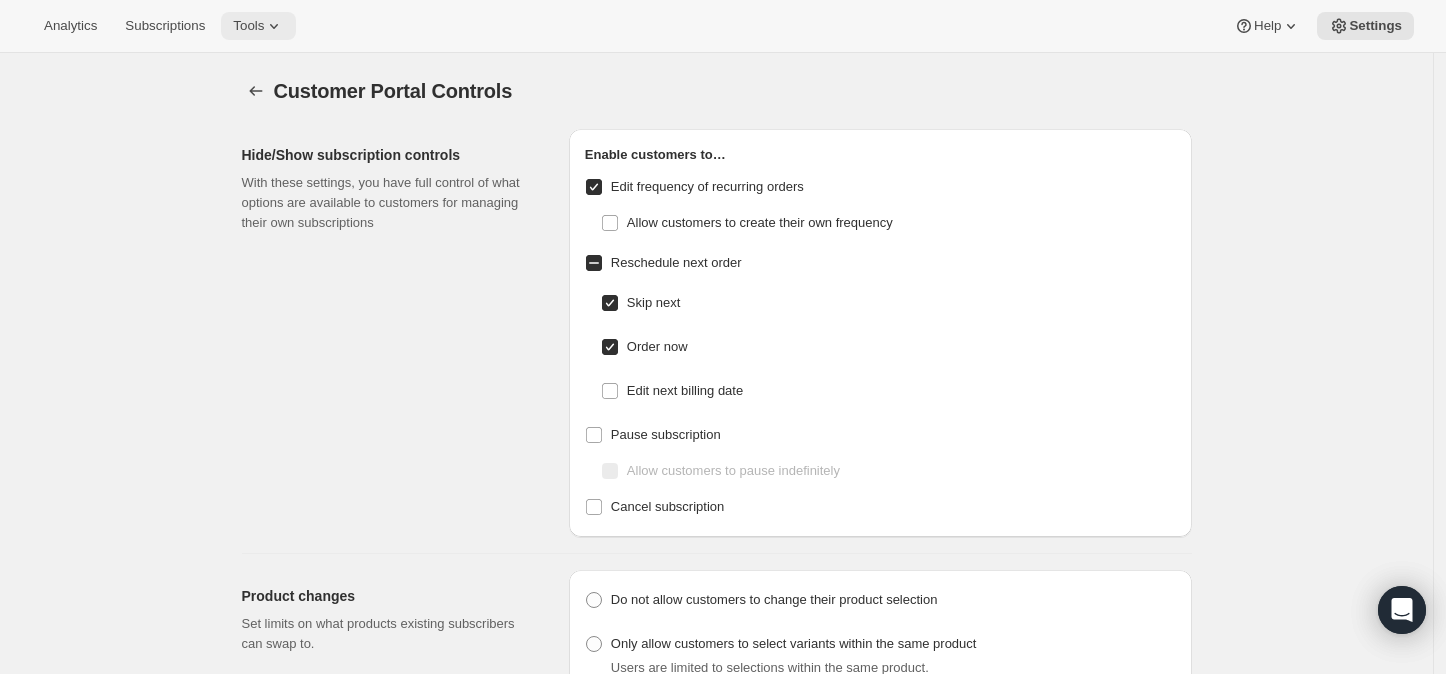 click 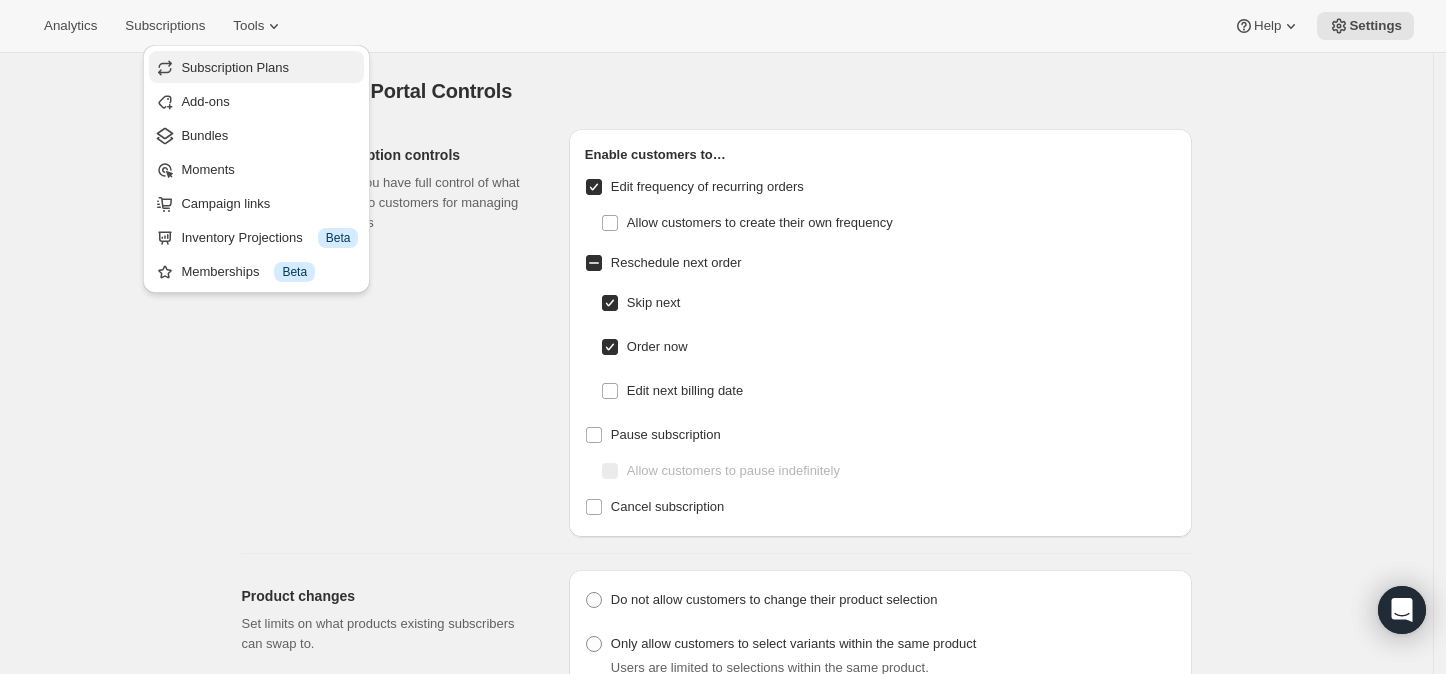 click on "Subscription Plans" at bounding box center (269, 68) 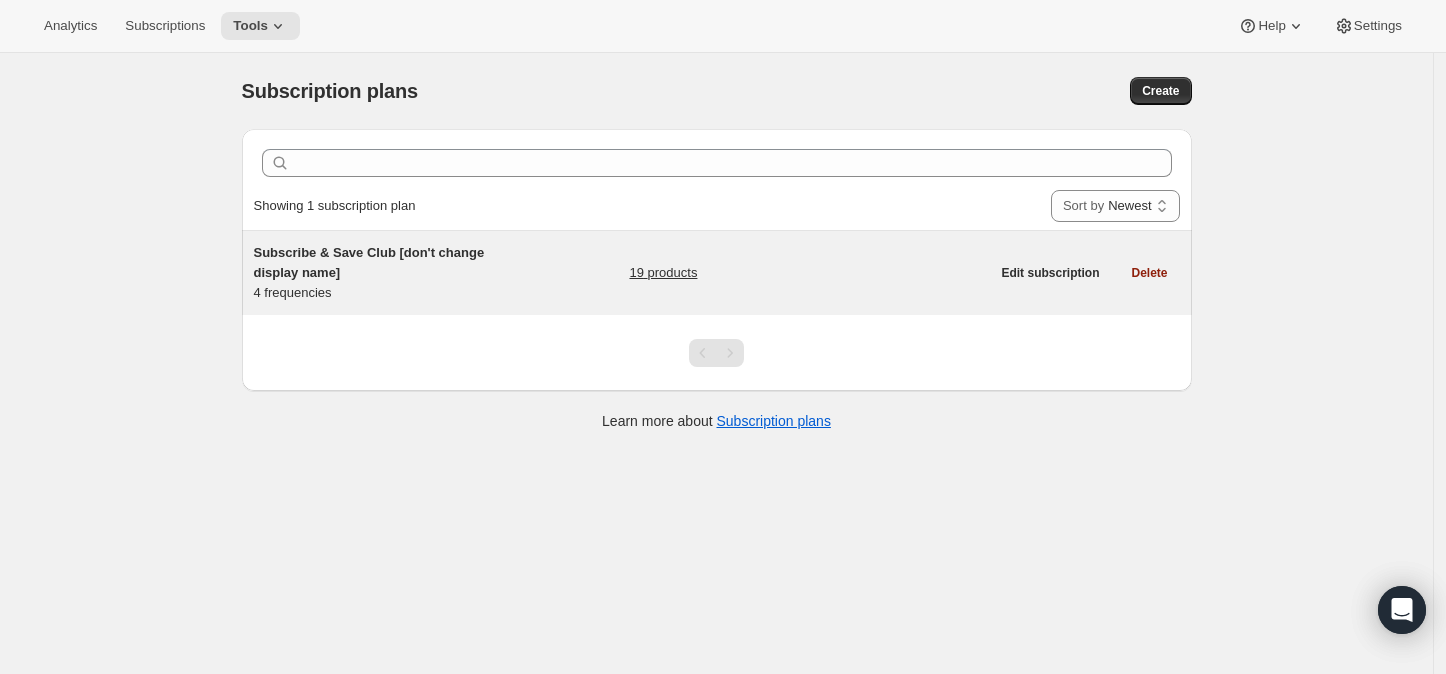 click on "19   products" at bounding box center [663, 273] 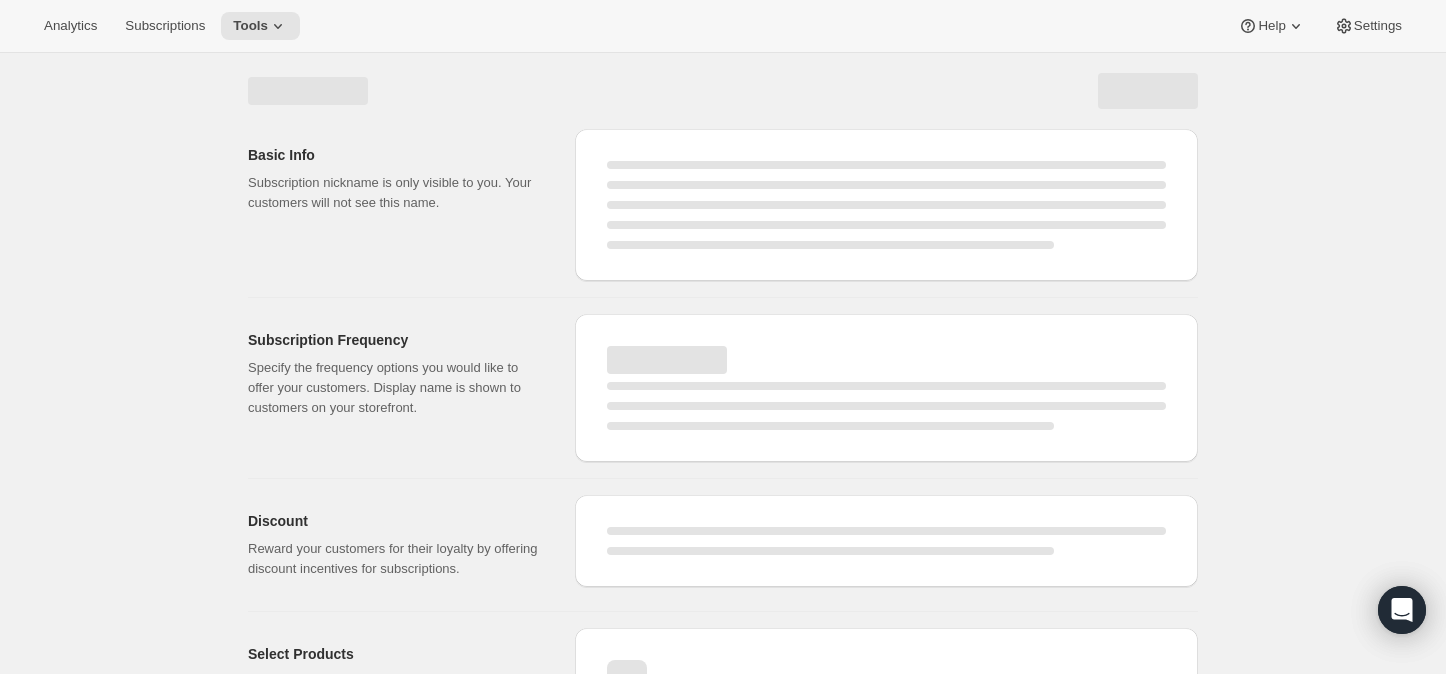 select on "WEEK" 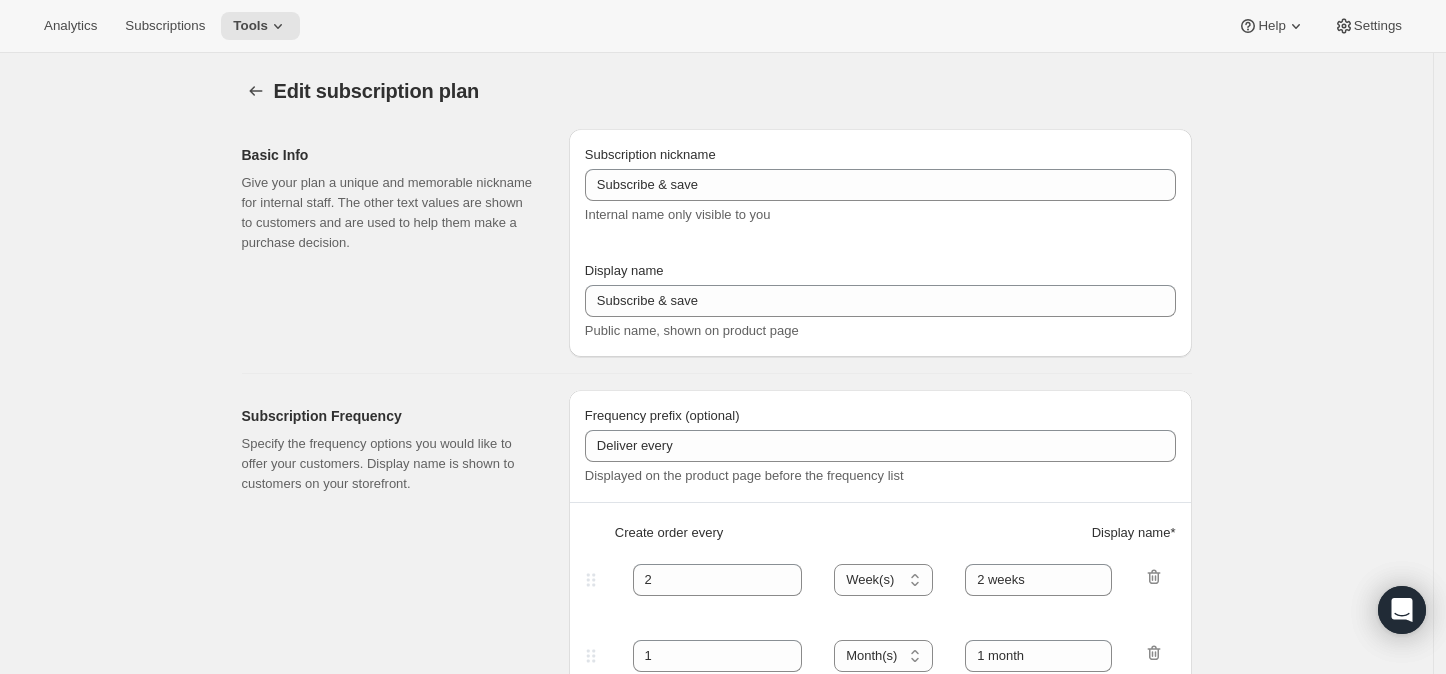 type on "Subscribe & Save Club [don't change display name]" 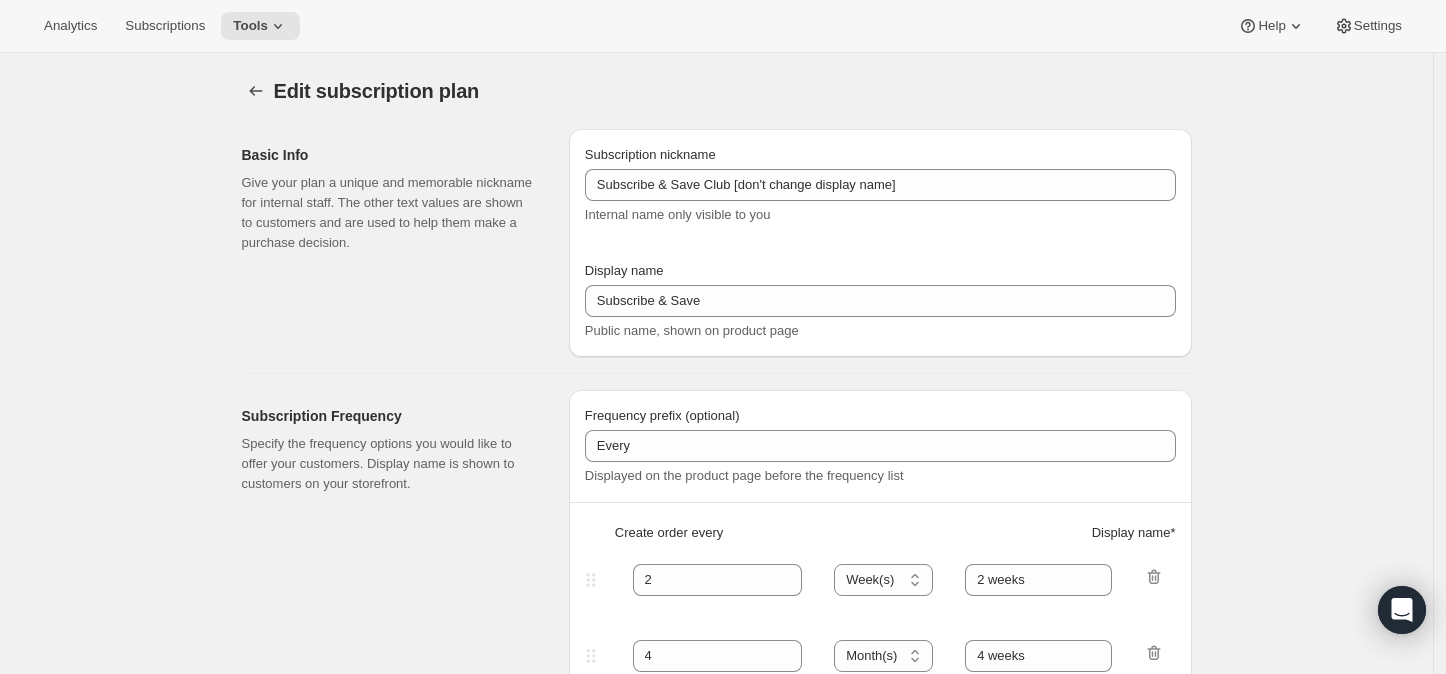 select on "WEEK" 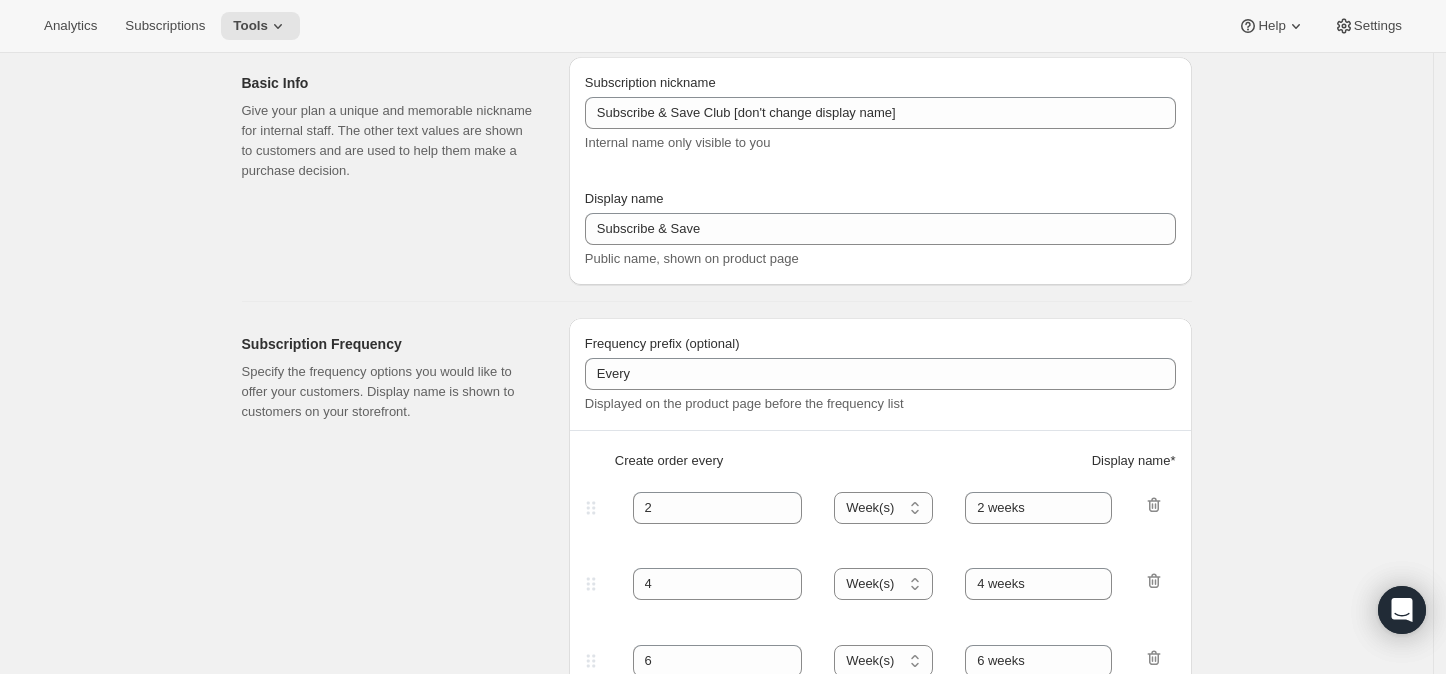 scroll, scrollTop: 0, scrollLeft: 0, axis: both 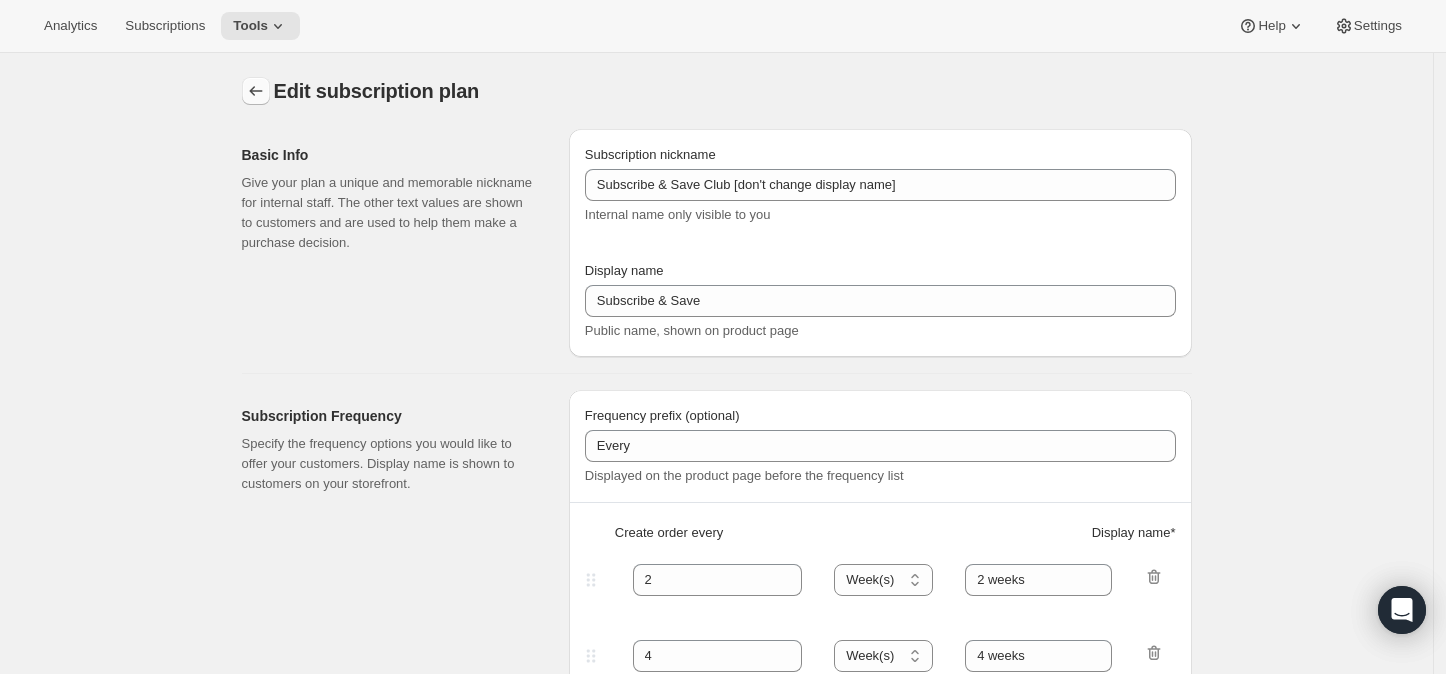 click 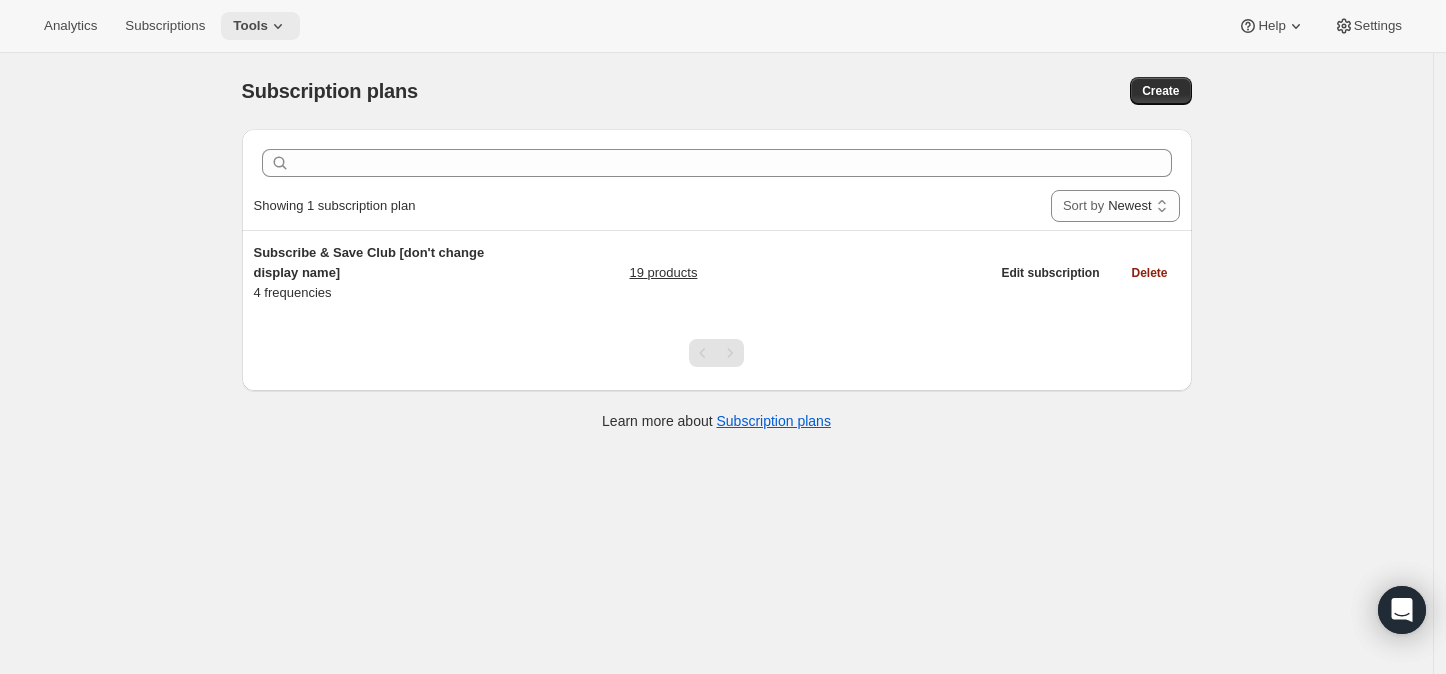 click 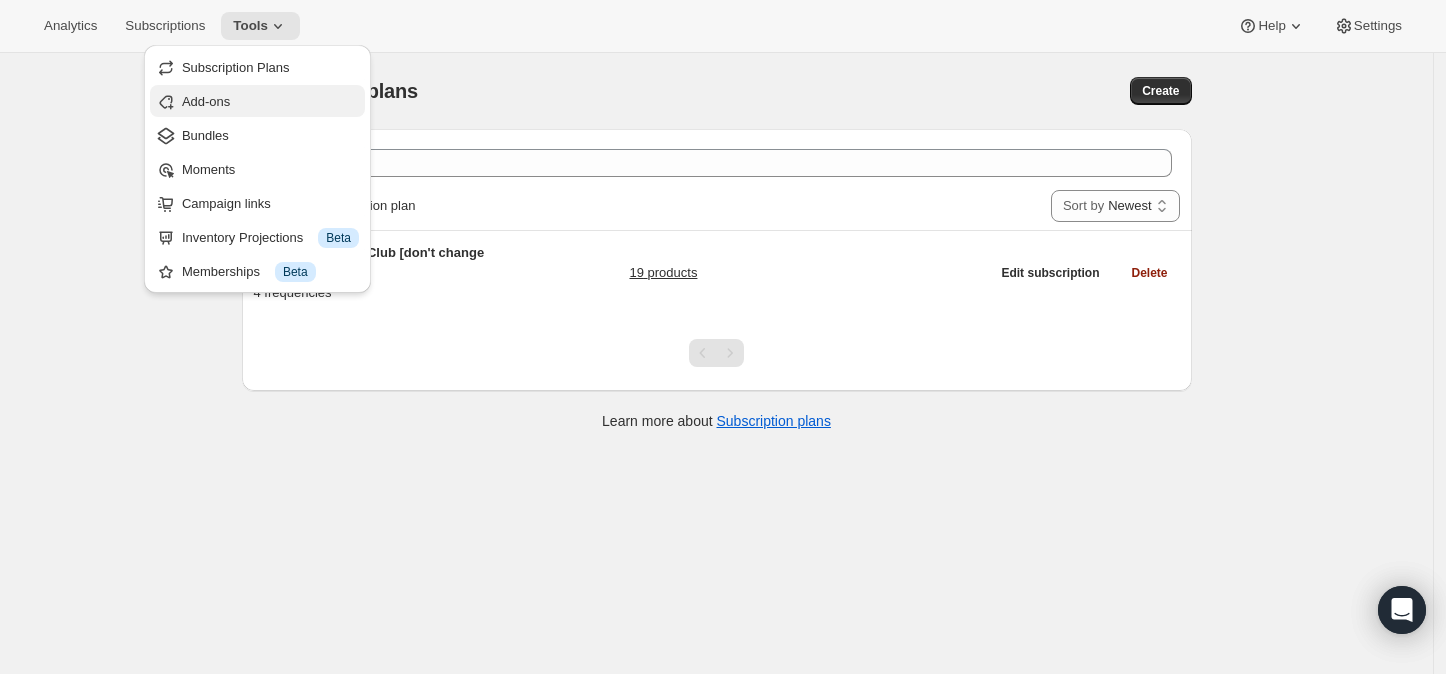 click on "Add-ons" at bounding box center (206, 101) 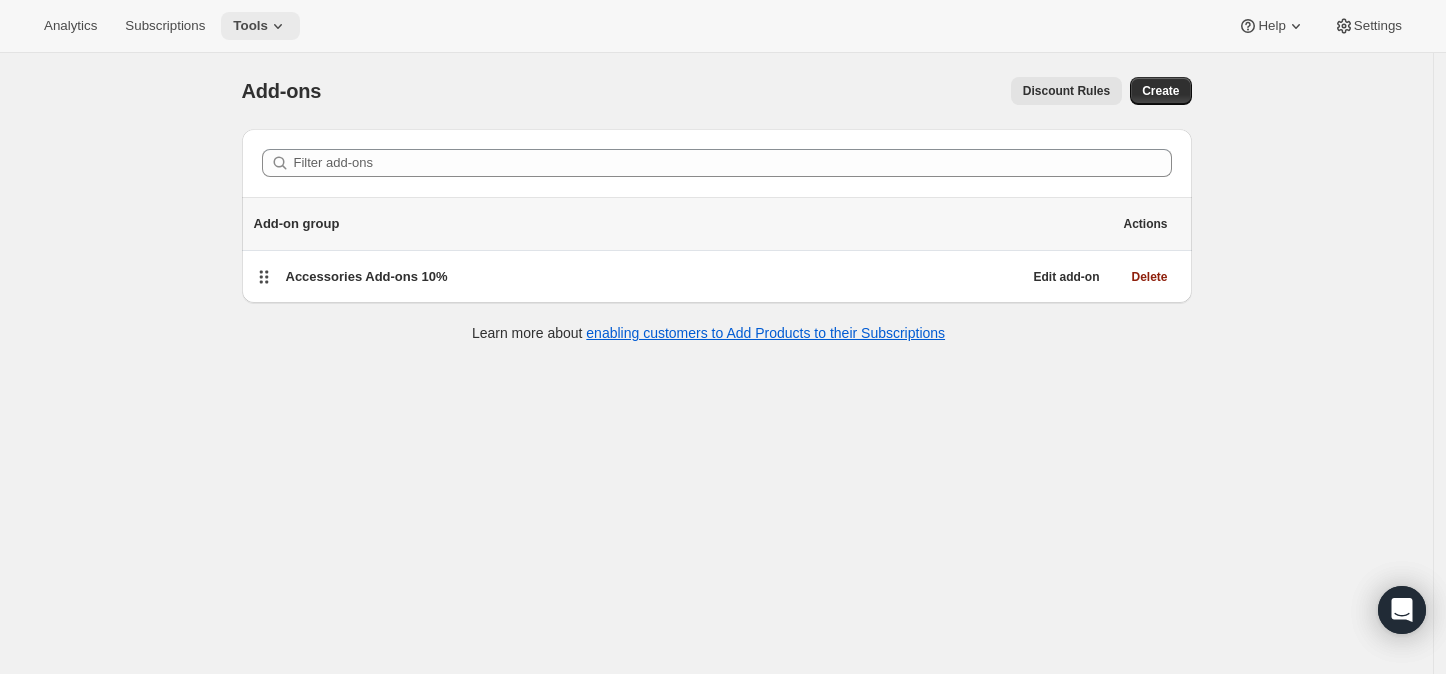 click 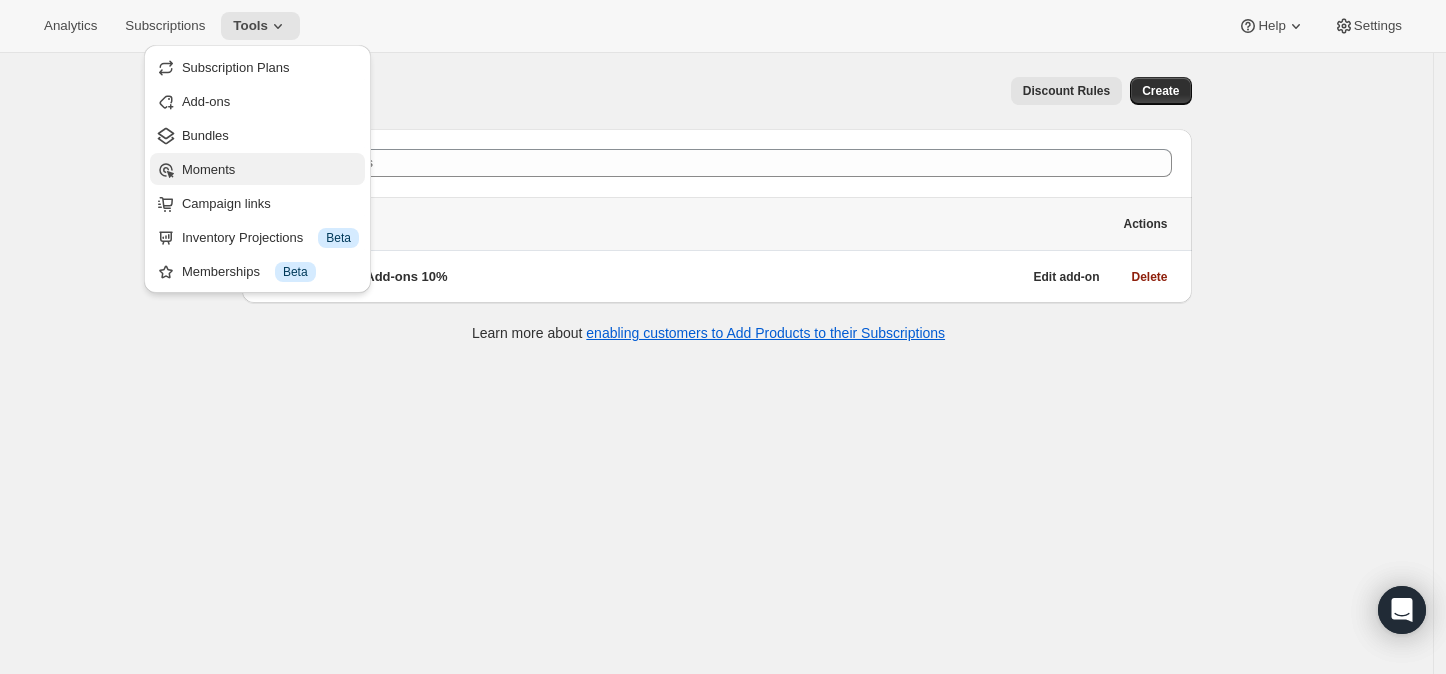 click on "Moments" at bounding box center [270, 170] 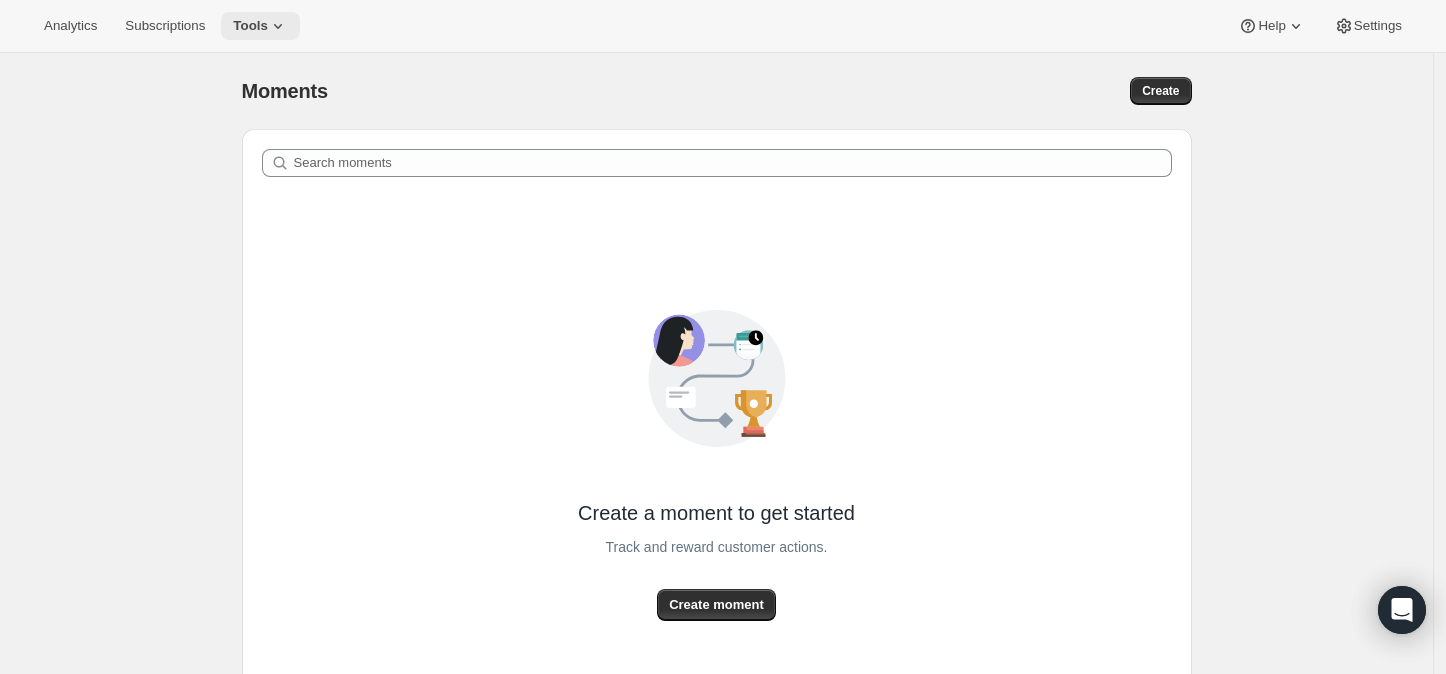 click 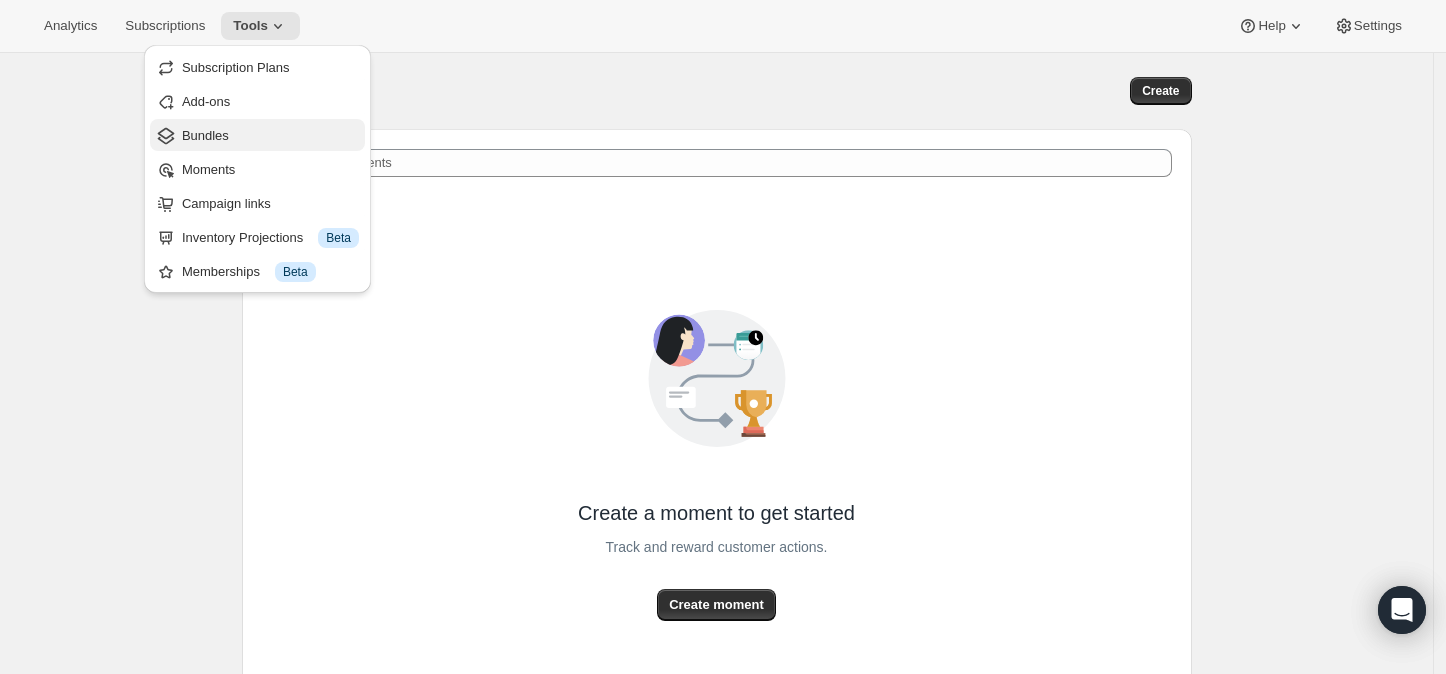 click on "Bundles" at bounding box center [205, 135] 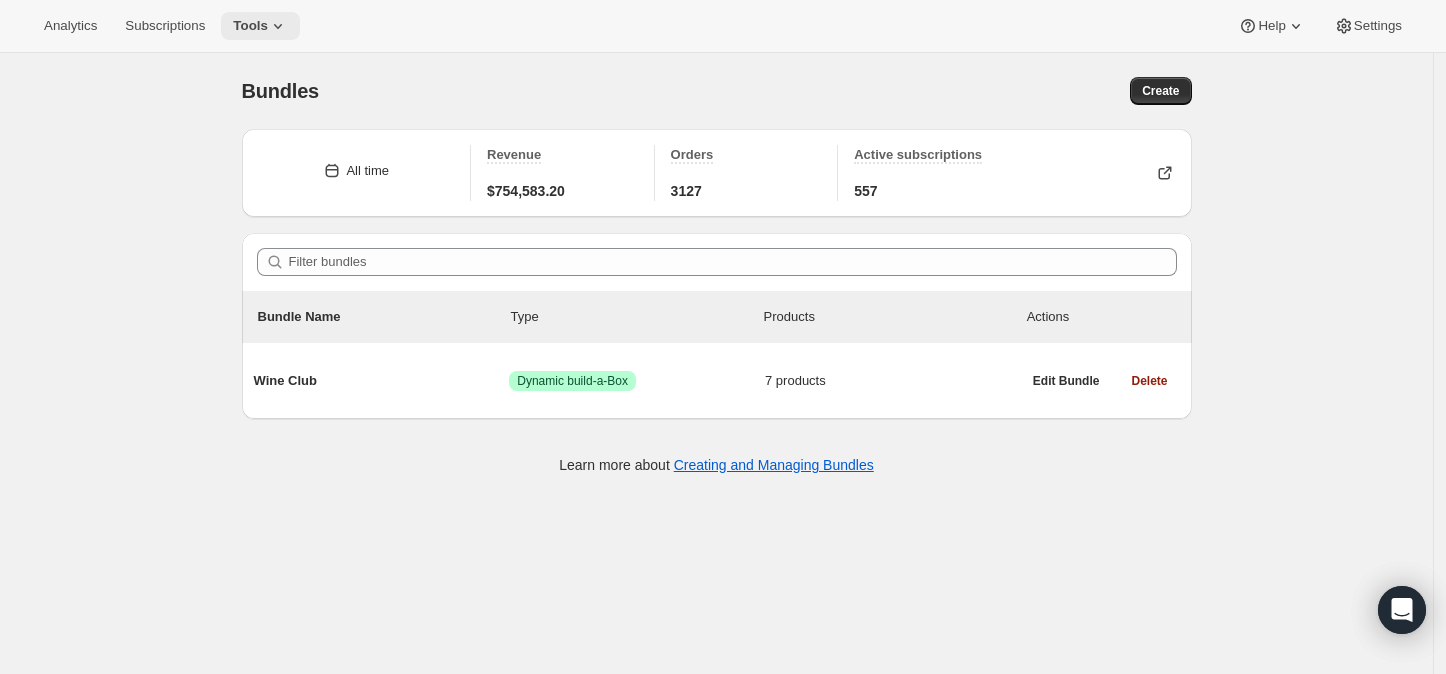 click on "Tools" at bounding box center [250, 26] 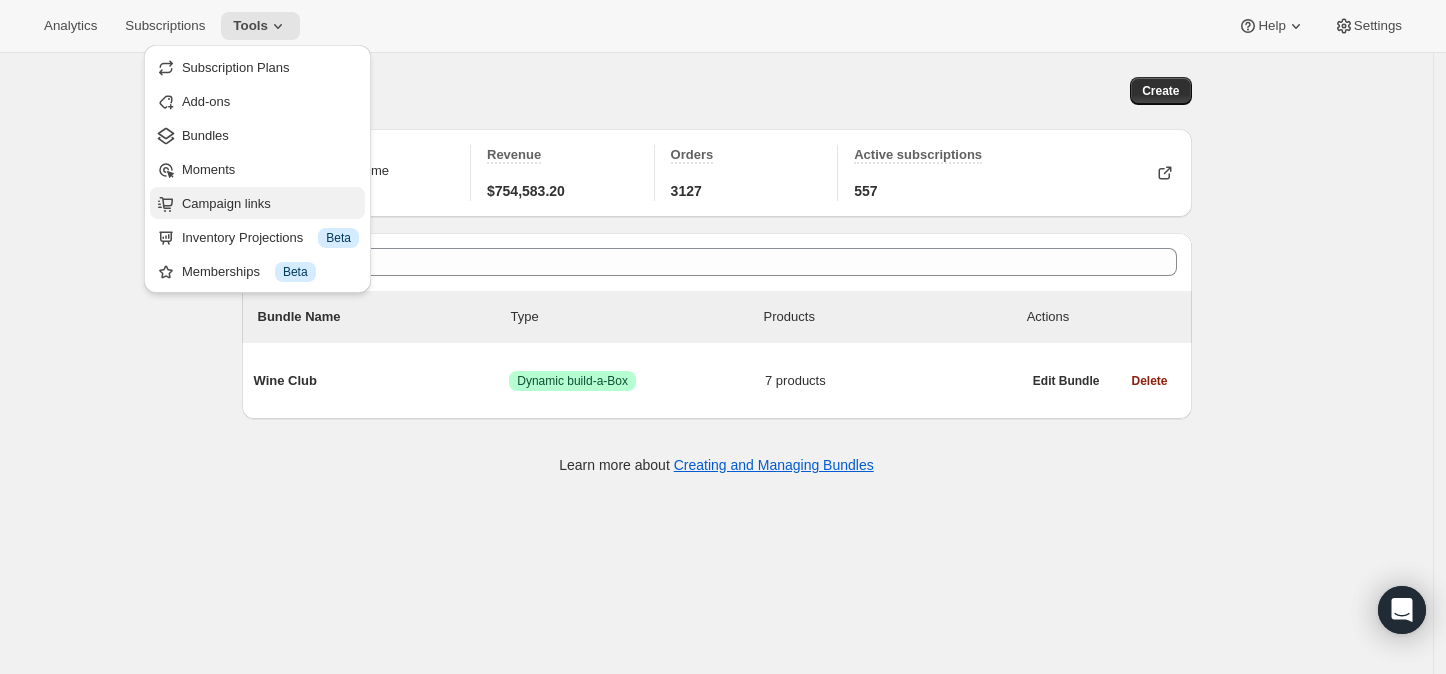 click on "Campaign links" at bounding box center (226, 203) 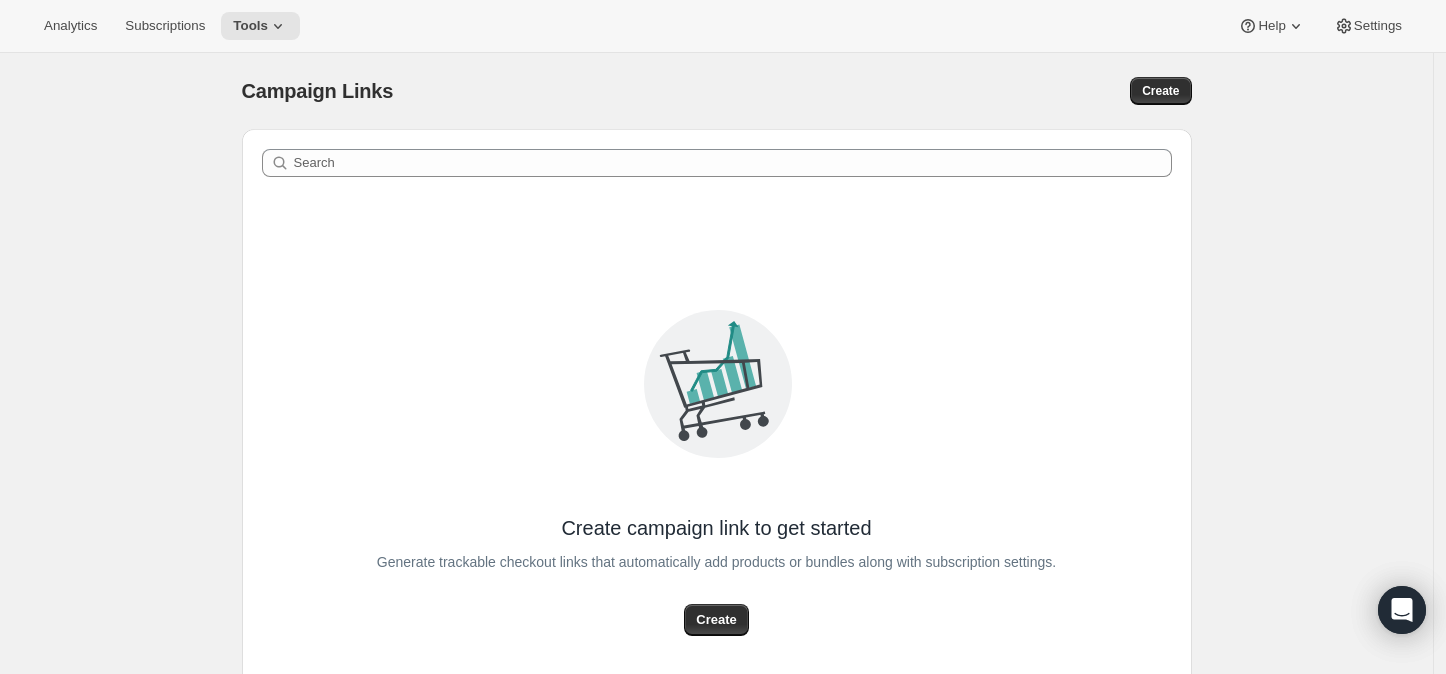 scroll, scrollTop: 78, scrollLeft: 0, axis: vertical 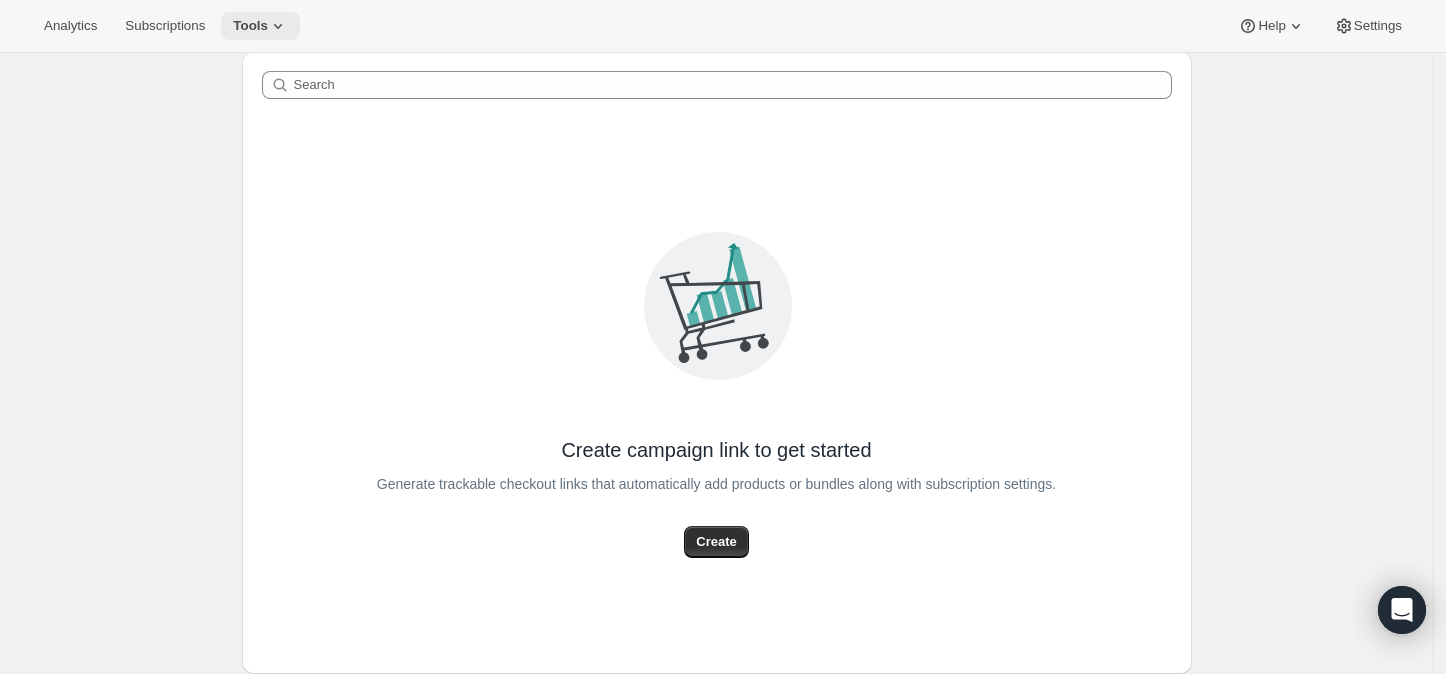 click on "Tools" at bounding box center [250, 26] 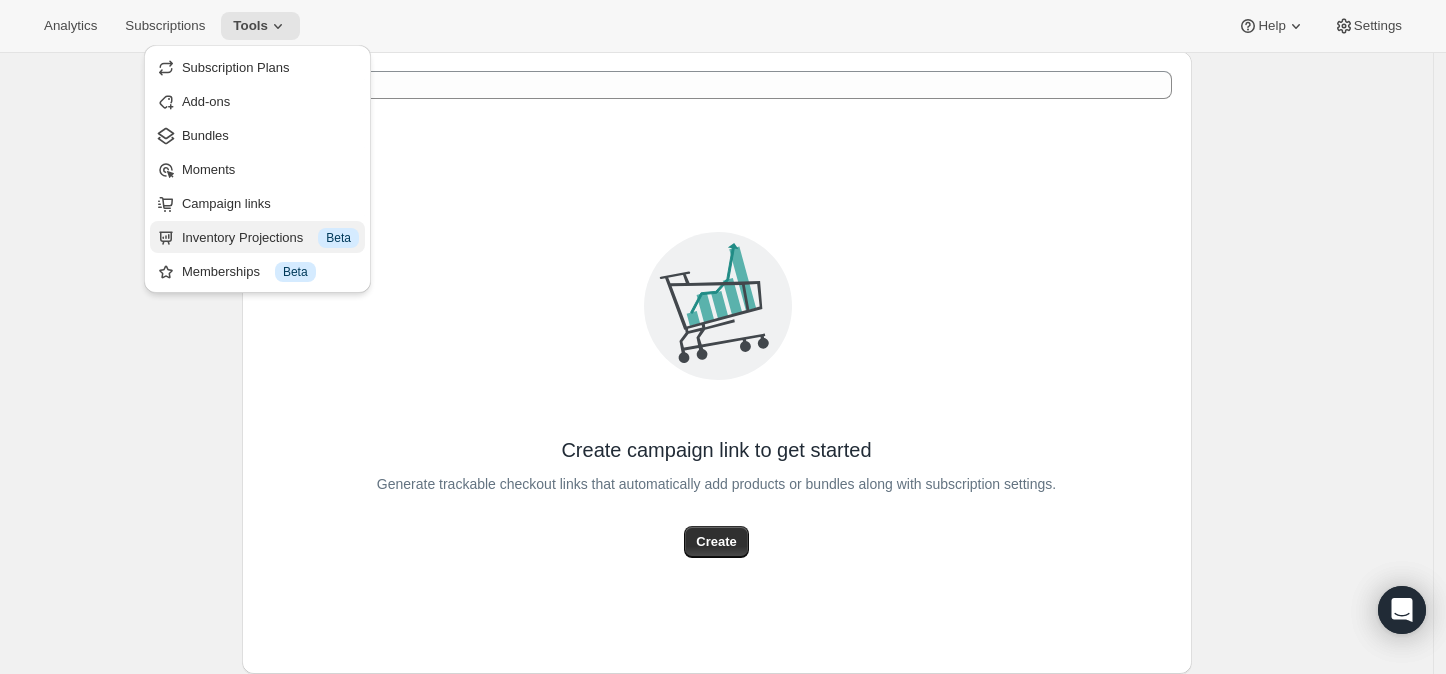 click on "Inventory Projections Info Beta" at bounding box center [270, 238] 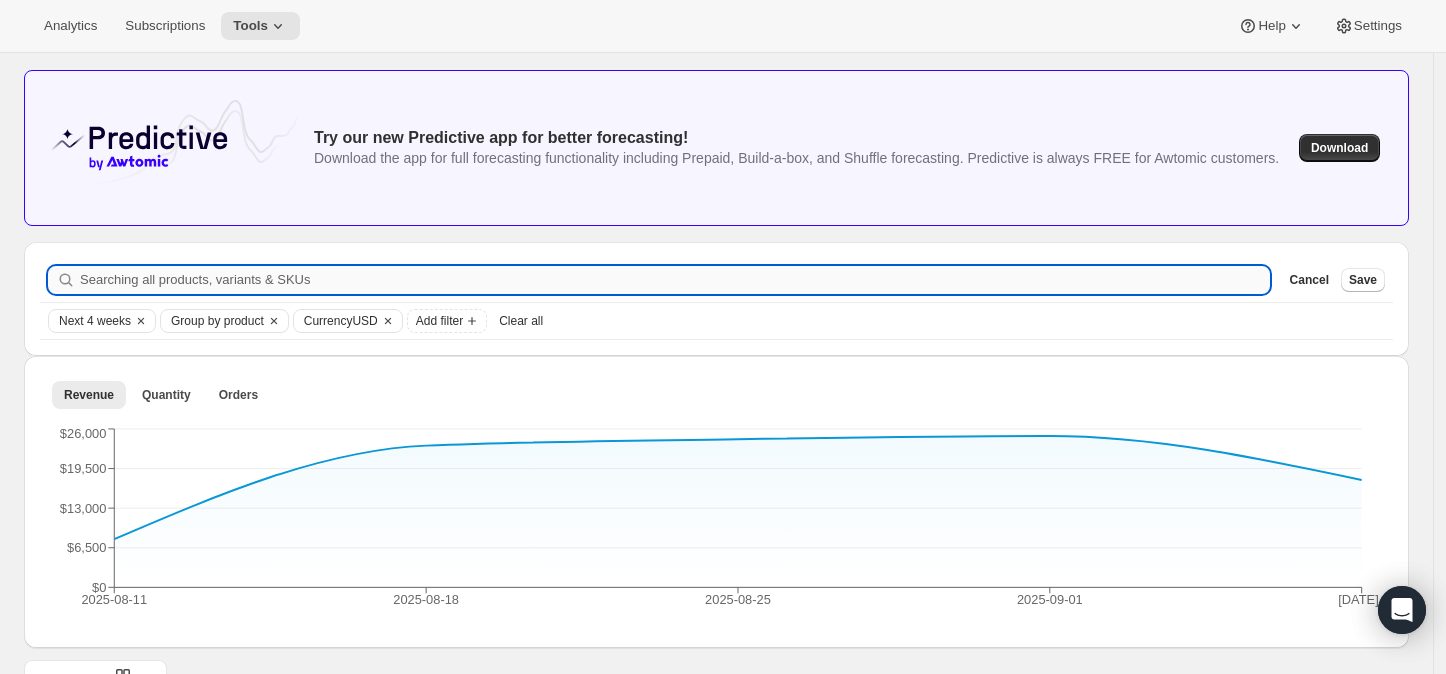 scroll, scrollTop: 0, scrollLeft: 0, axis: both 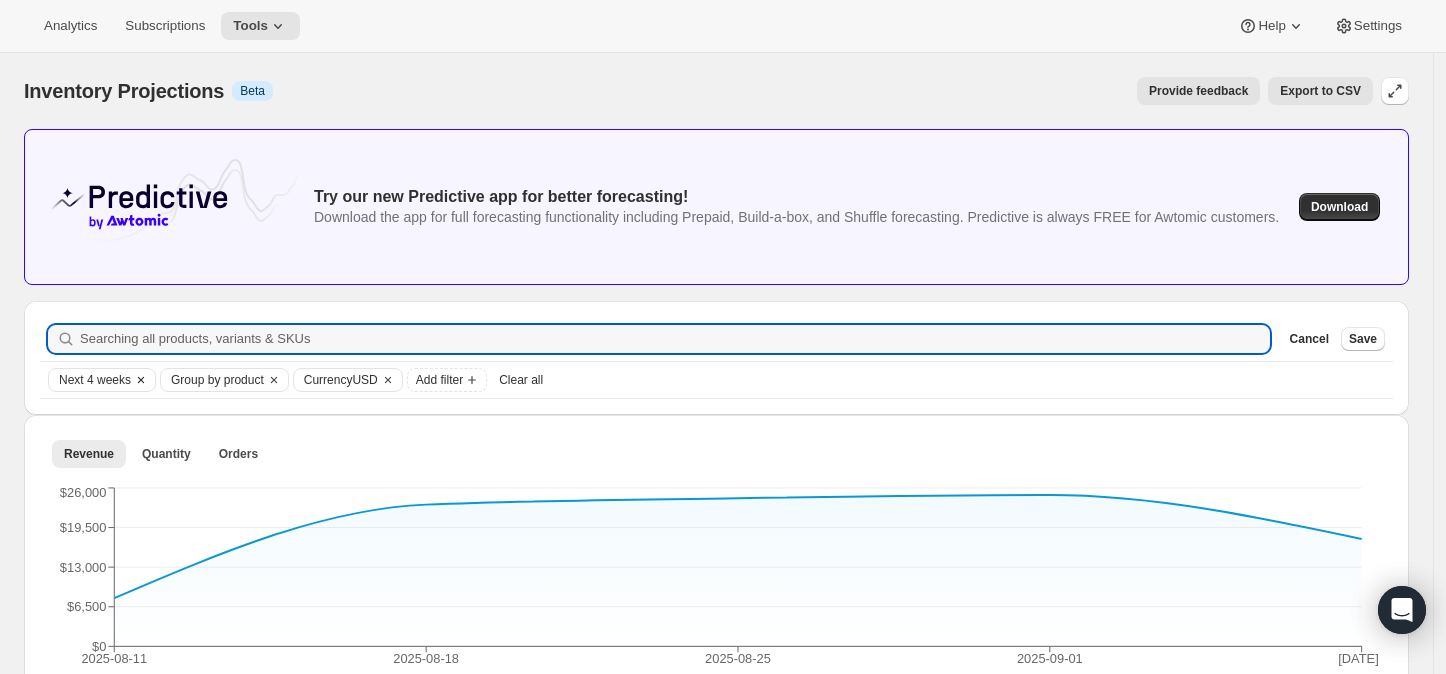 click on "Next 4 weeks" at bounding box center (95, 380) 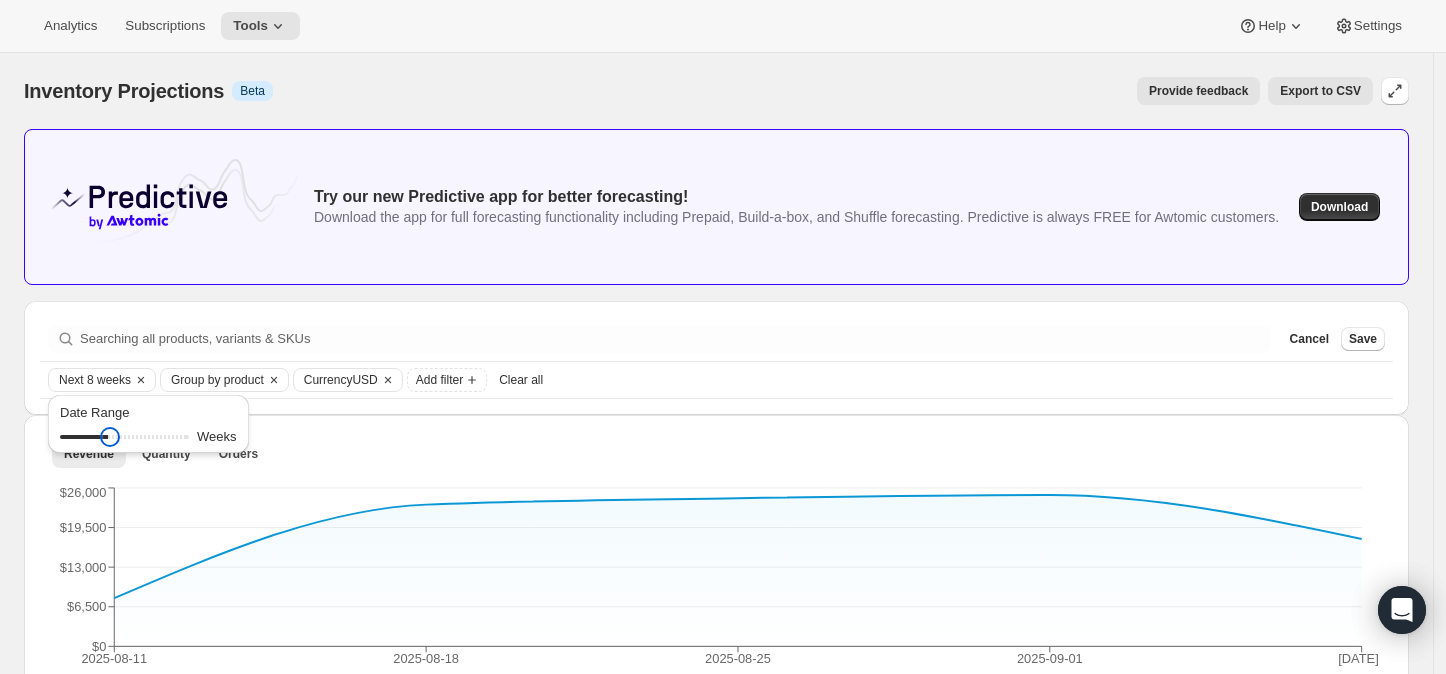 drag, startPoint x: 88, startPoint y: 443, endPoint x: 112, endPoint y: 447, distance: 24.33105 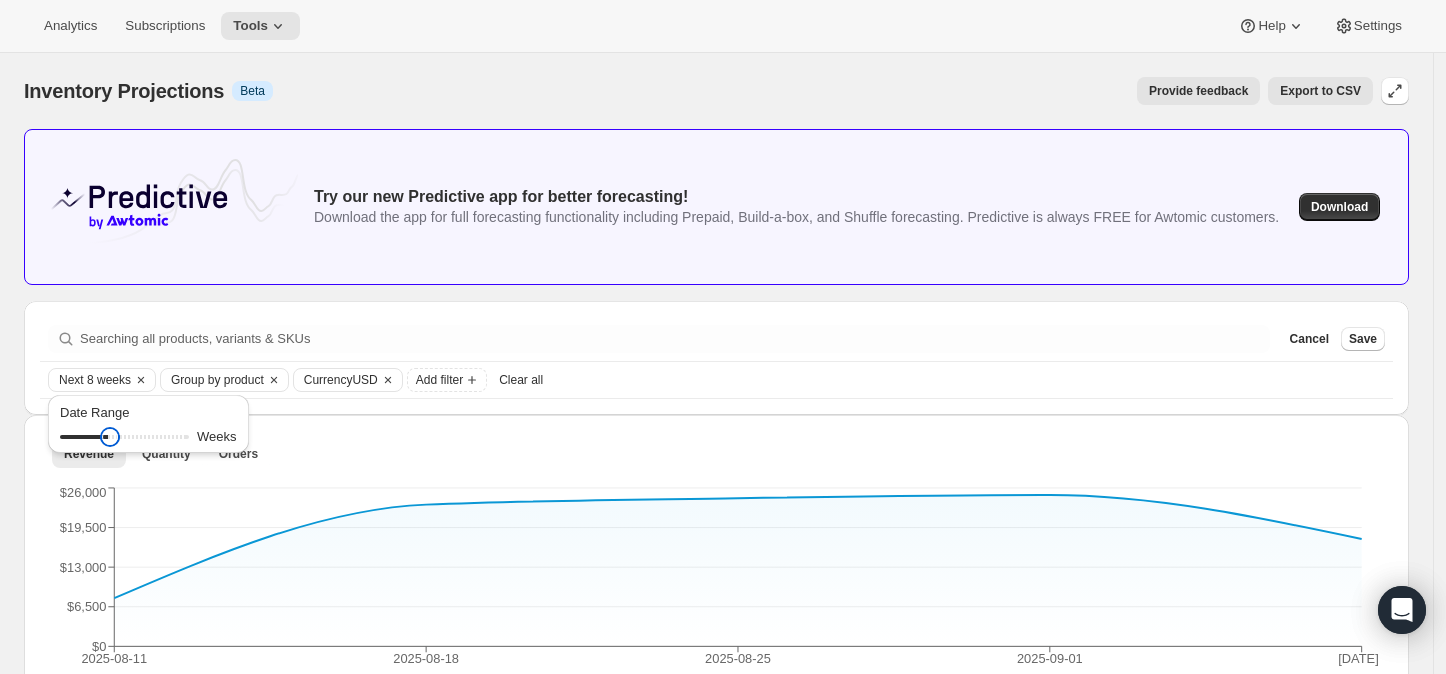 type on "8" 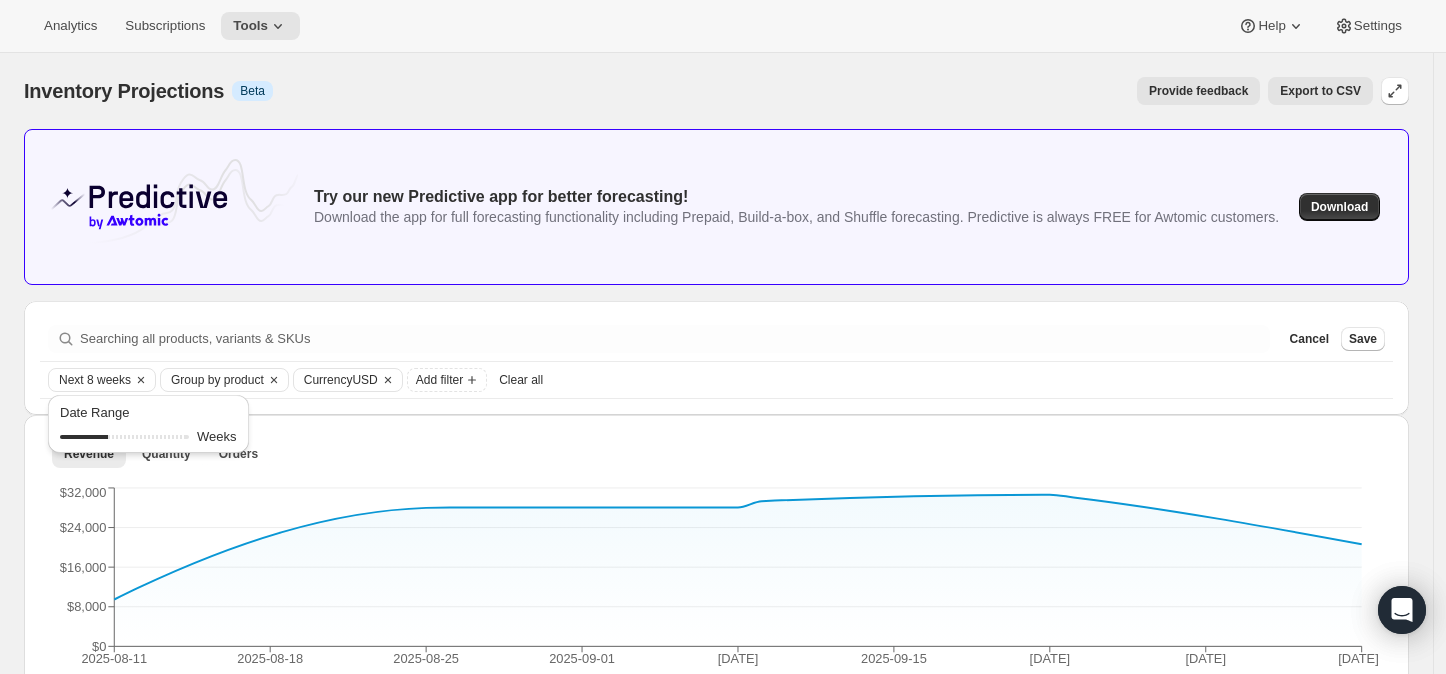 click on "Revenue Quantity Orders More views" at bounding box center [716, 453] 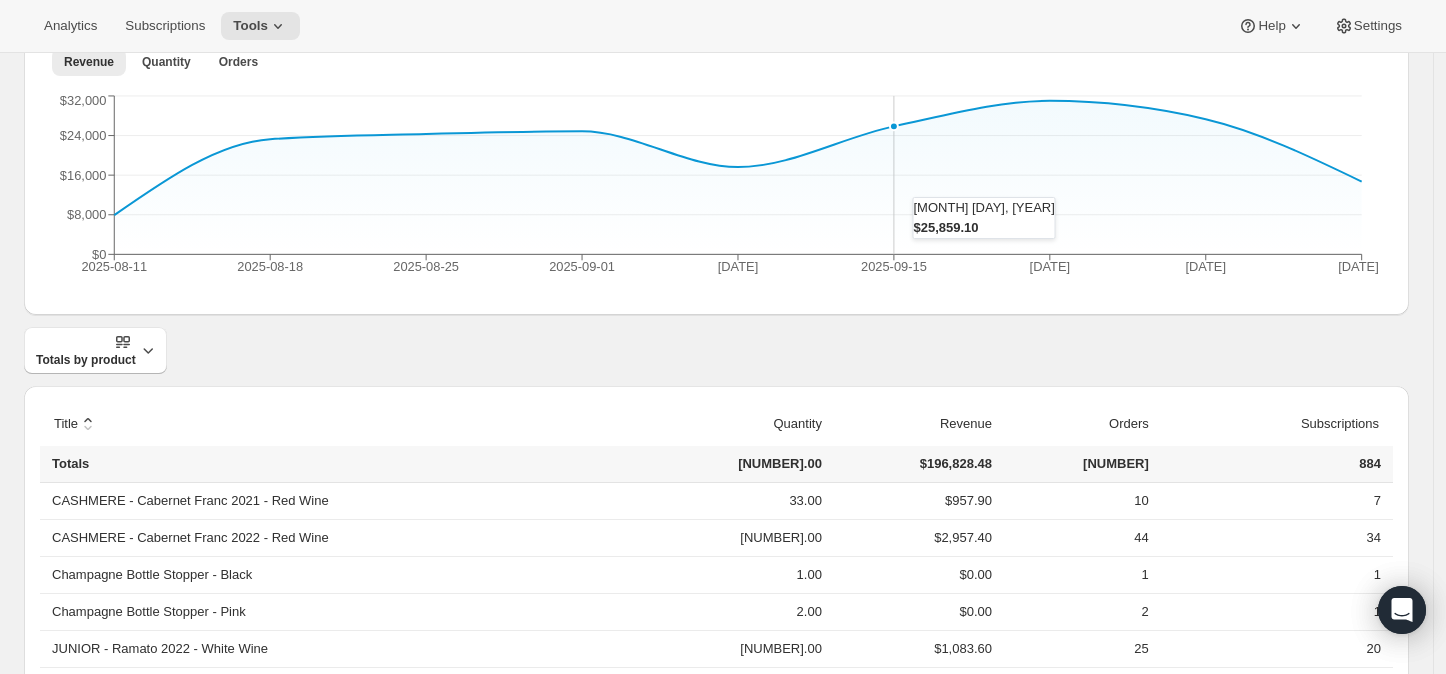 scroll, scrollTop: 281, scrollLeft: 0, axis: vertical 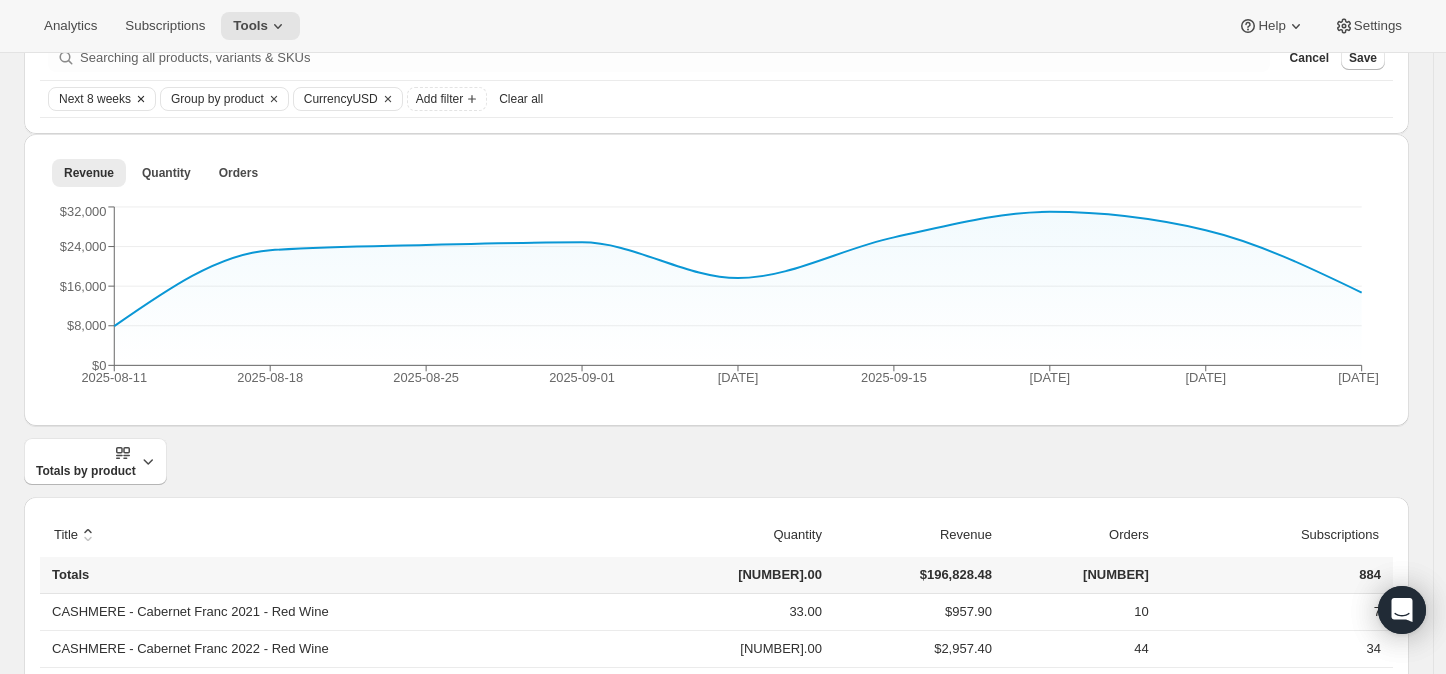 click 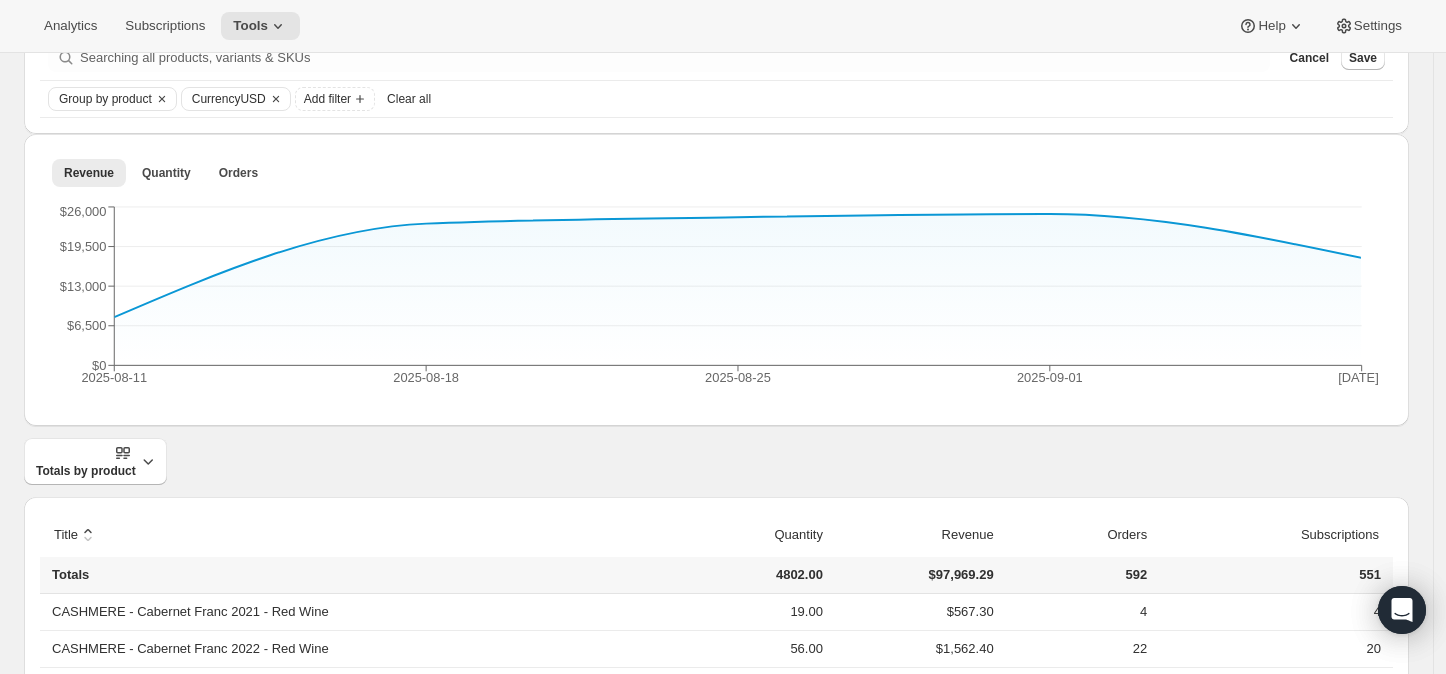 scroll, scrollTop: 170, scrollLeft: 0, axis: vertical 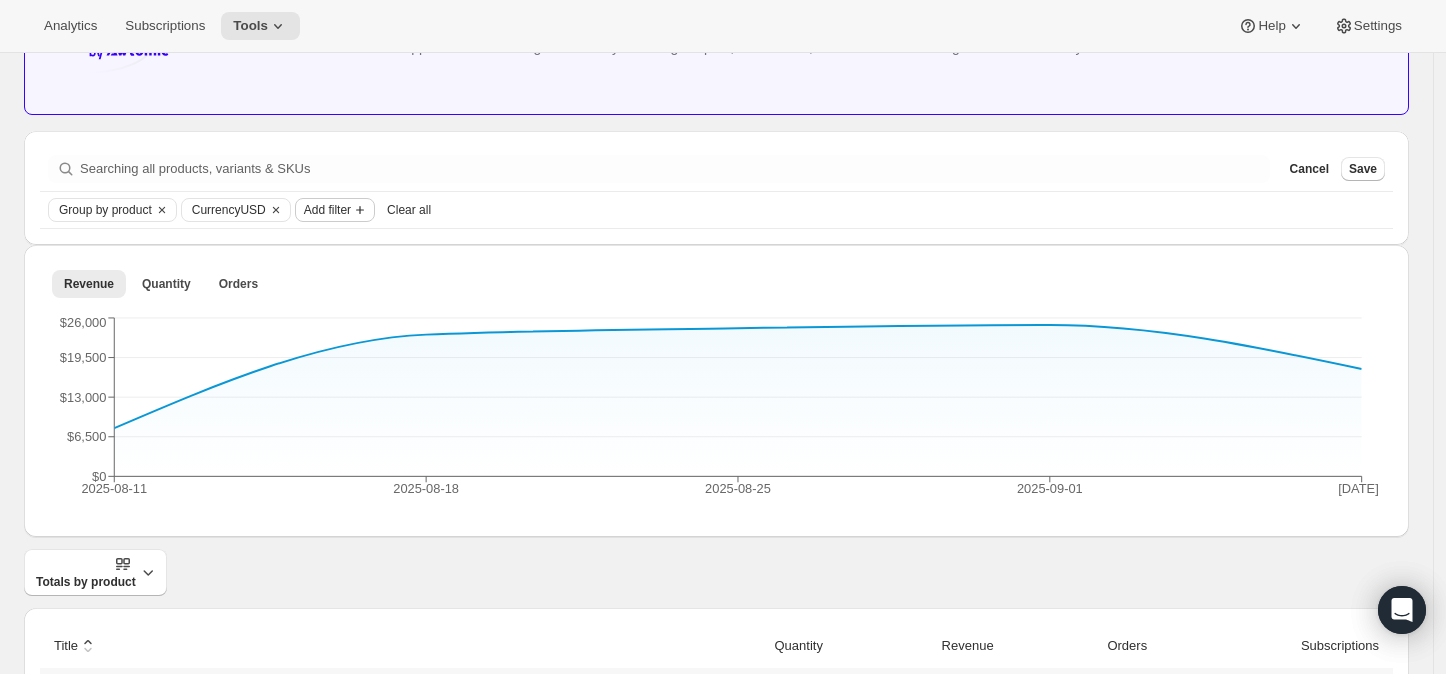 click 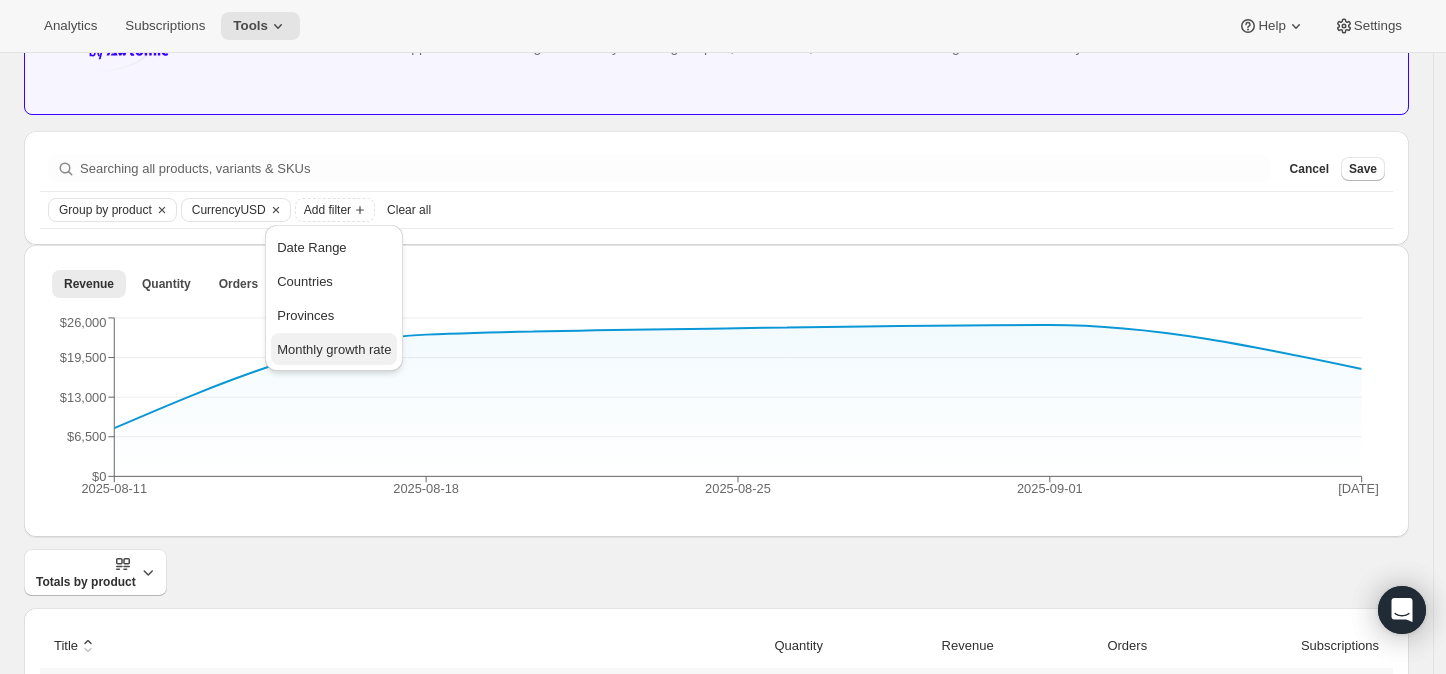 click on "Monthly growth rate" at bounding box center (334, 349) 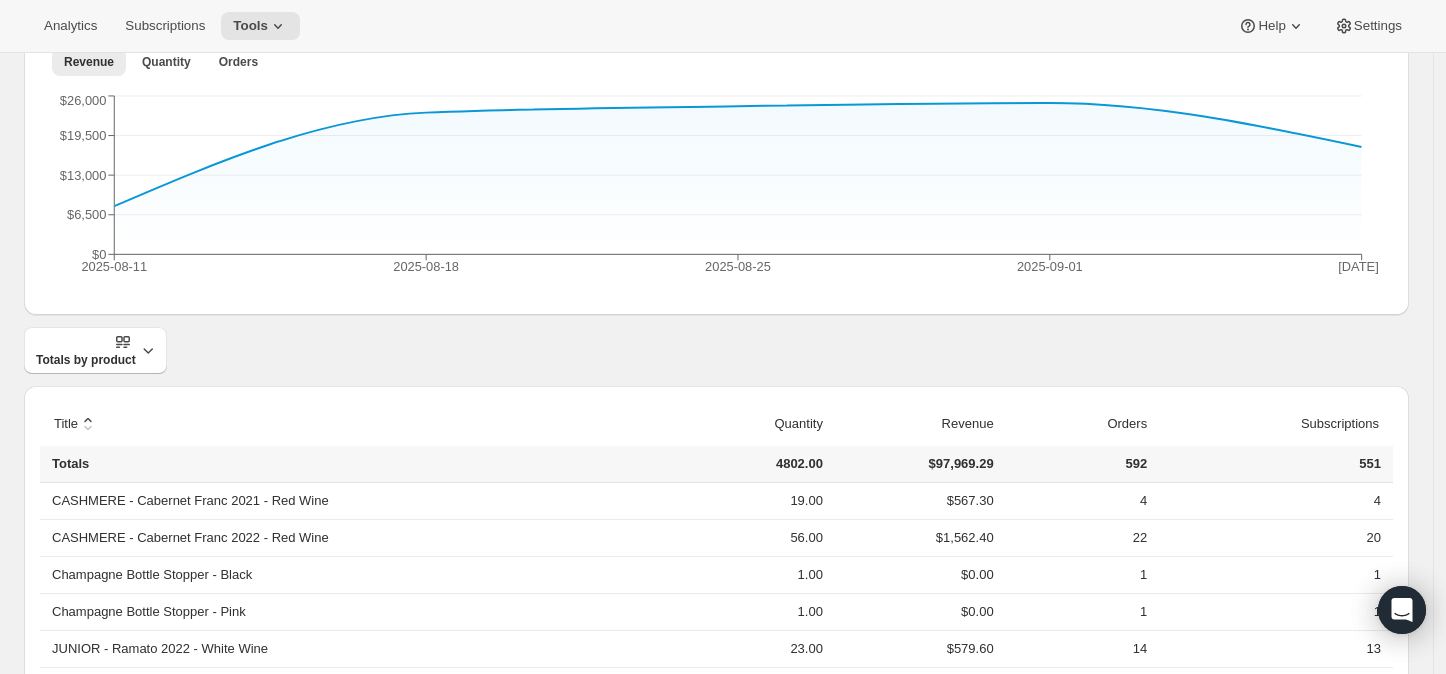 scroll, scrollTop: 170, scrollLeft: 0, axis: vertical 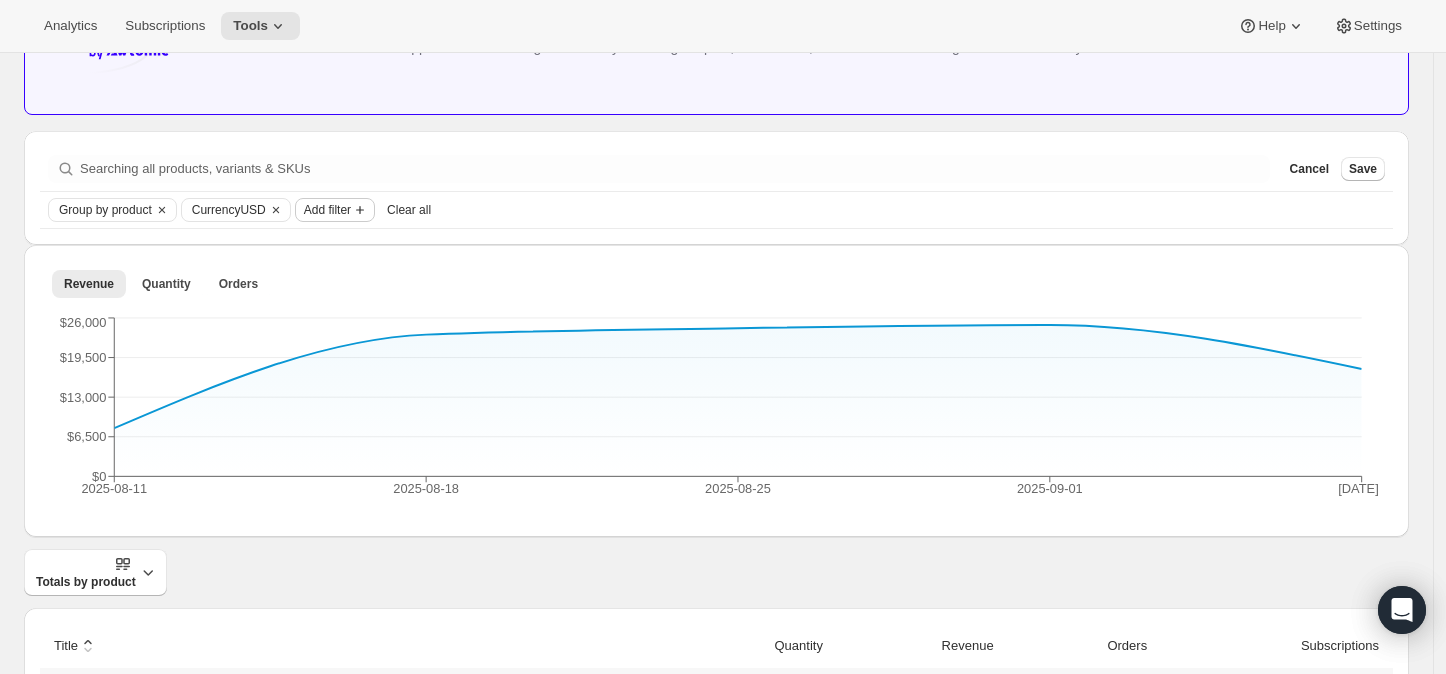 click 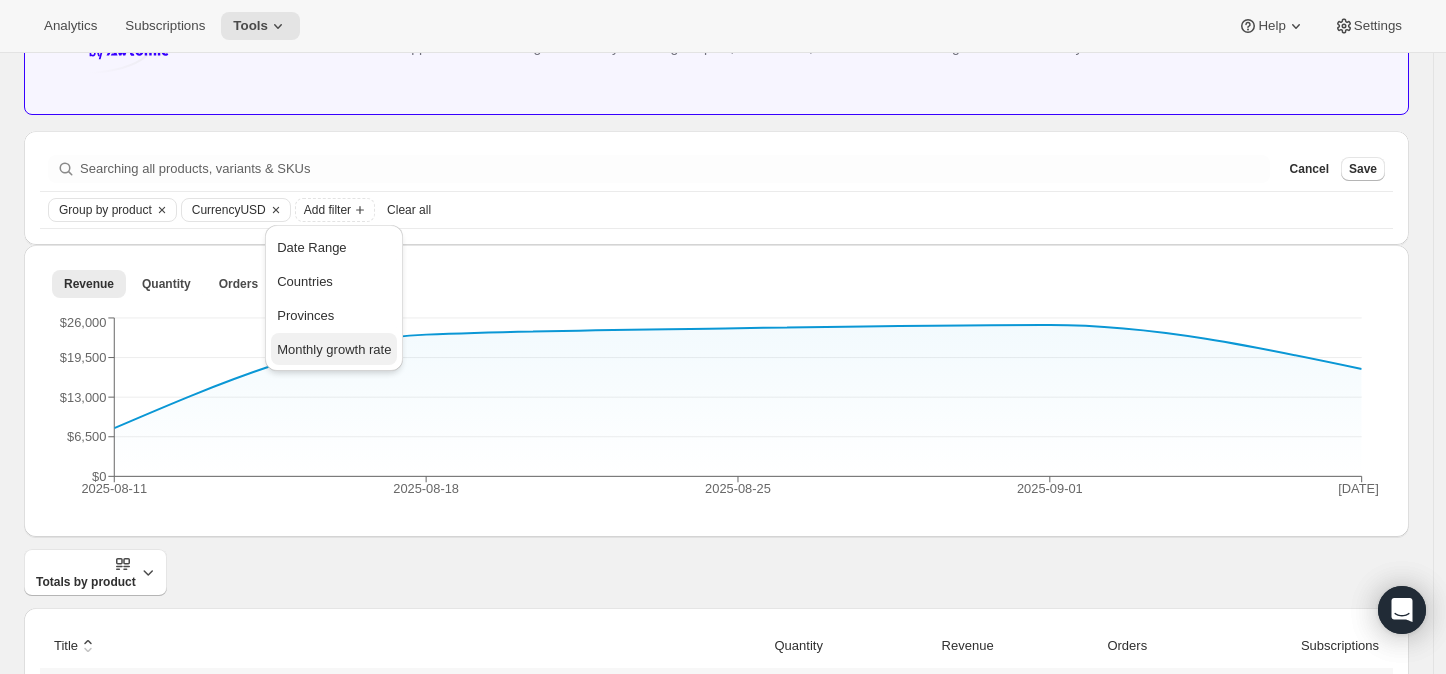 click on "Monthly growth rate" at bounding box center (334, 349) 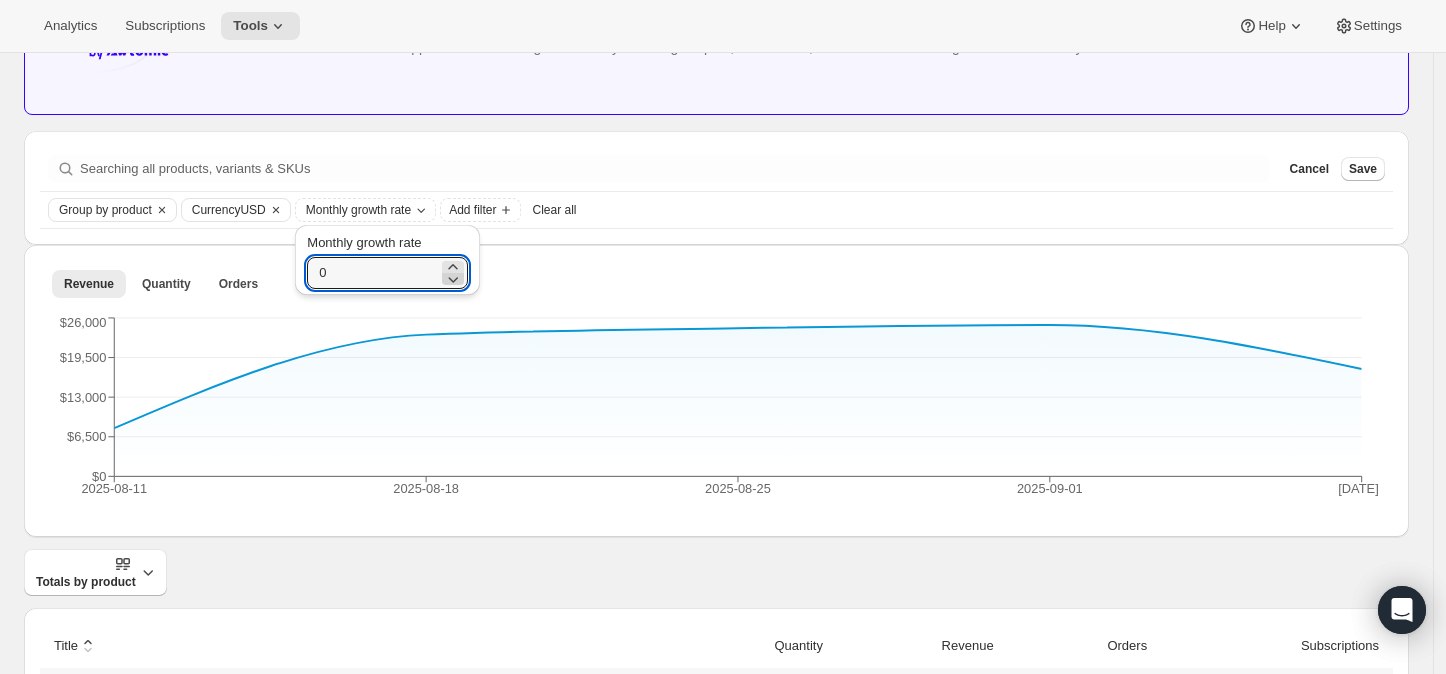 click 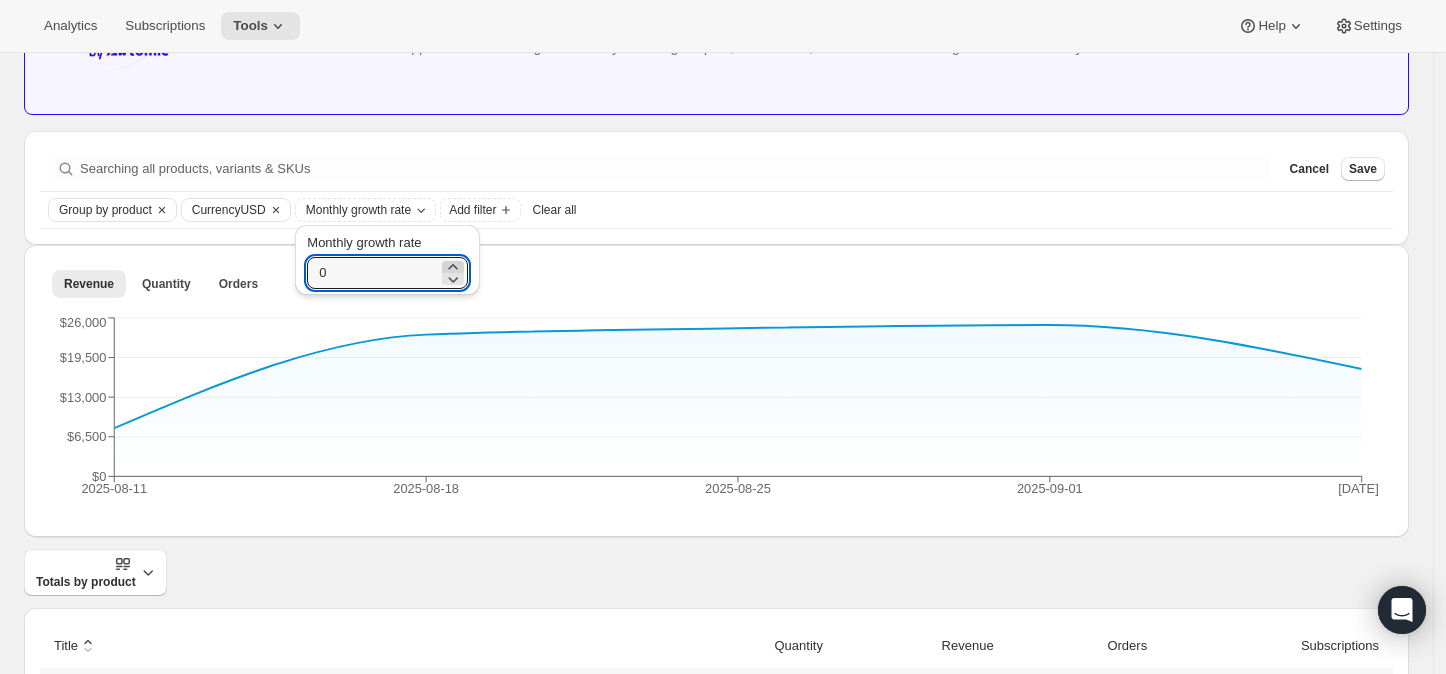 click 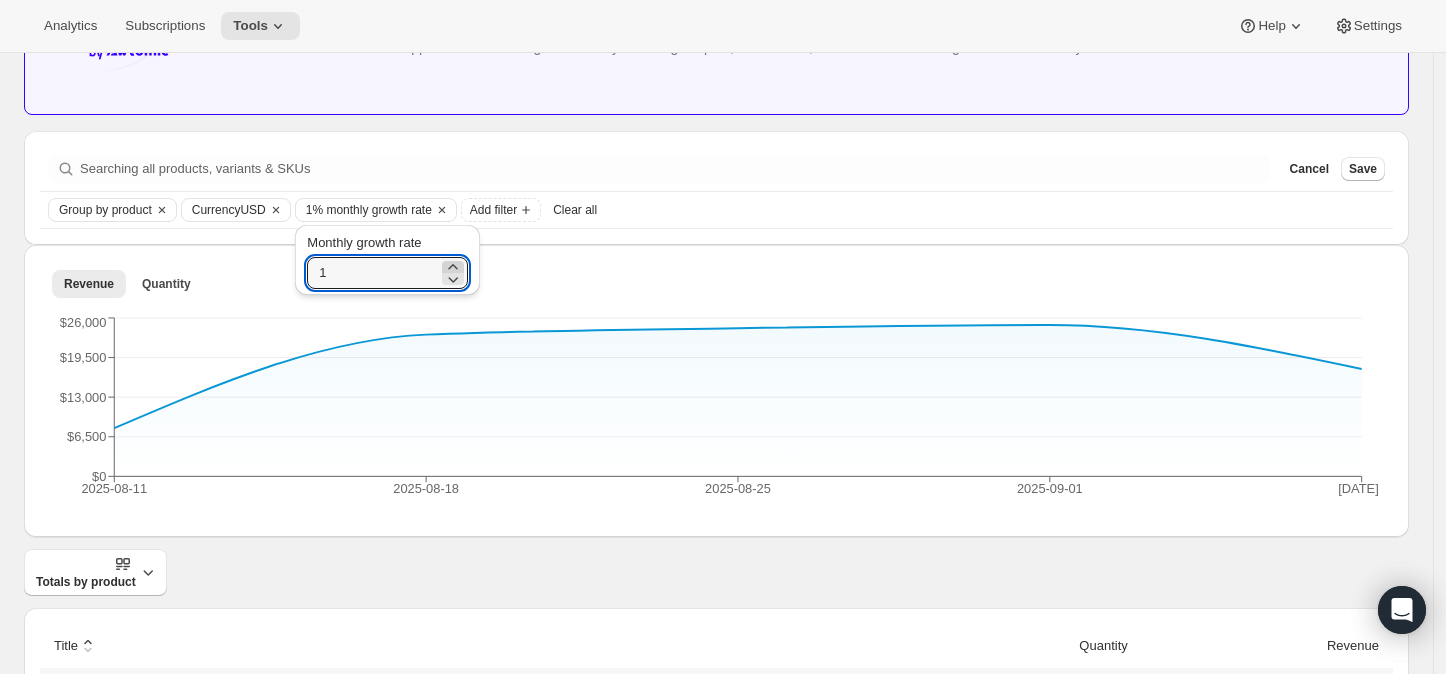 click 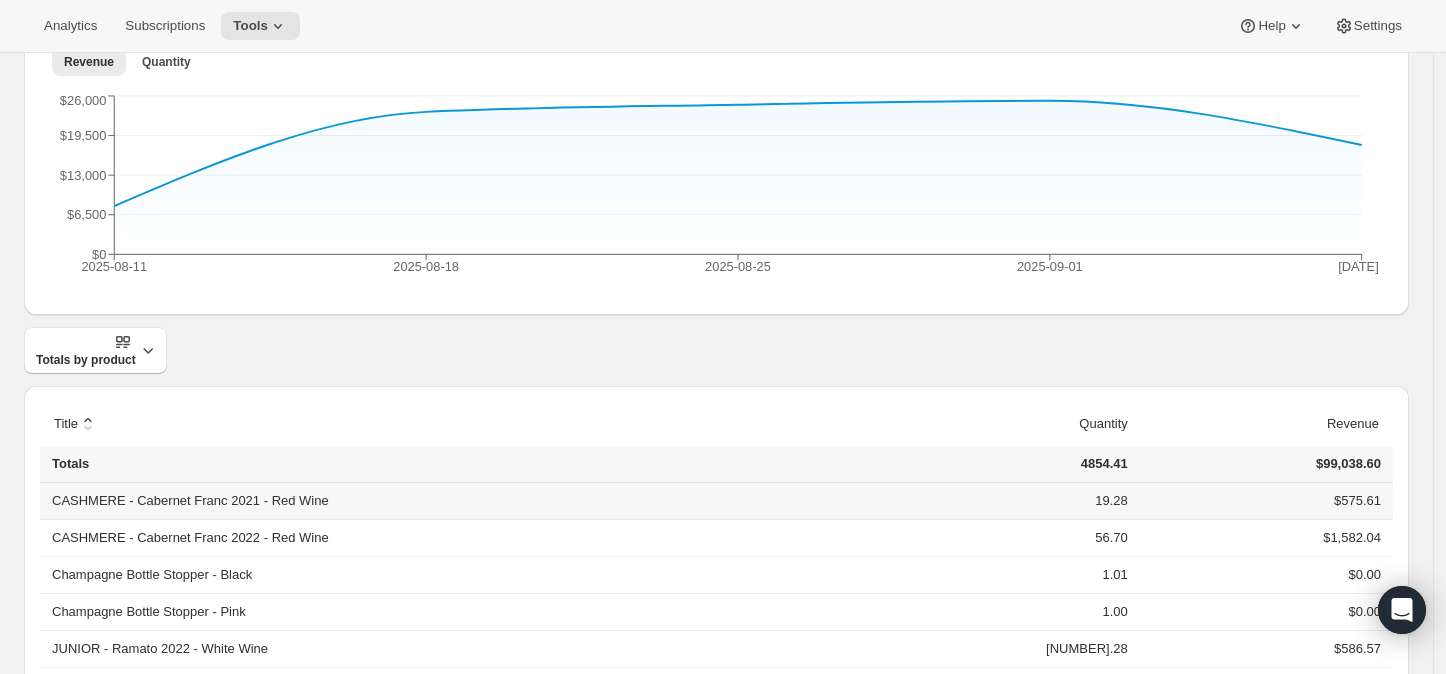 scroll, scrollTop: 170, scrollLeft: 0, axis: vertical 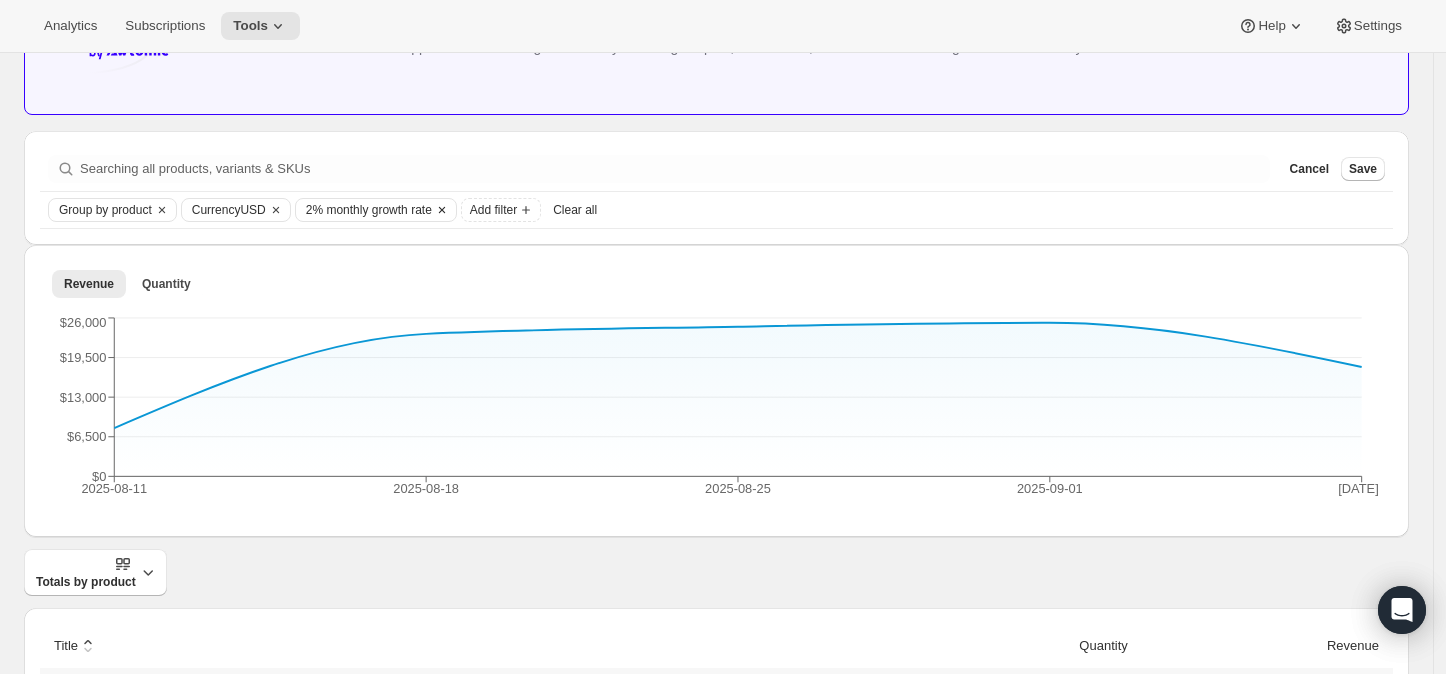 click 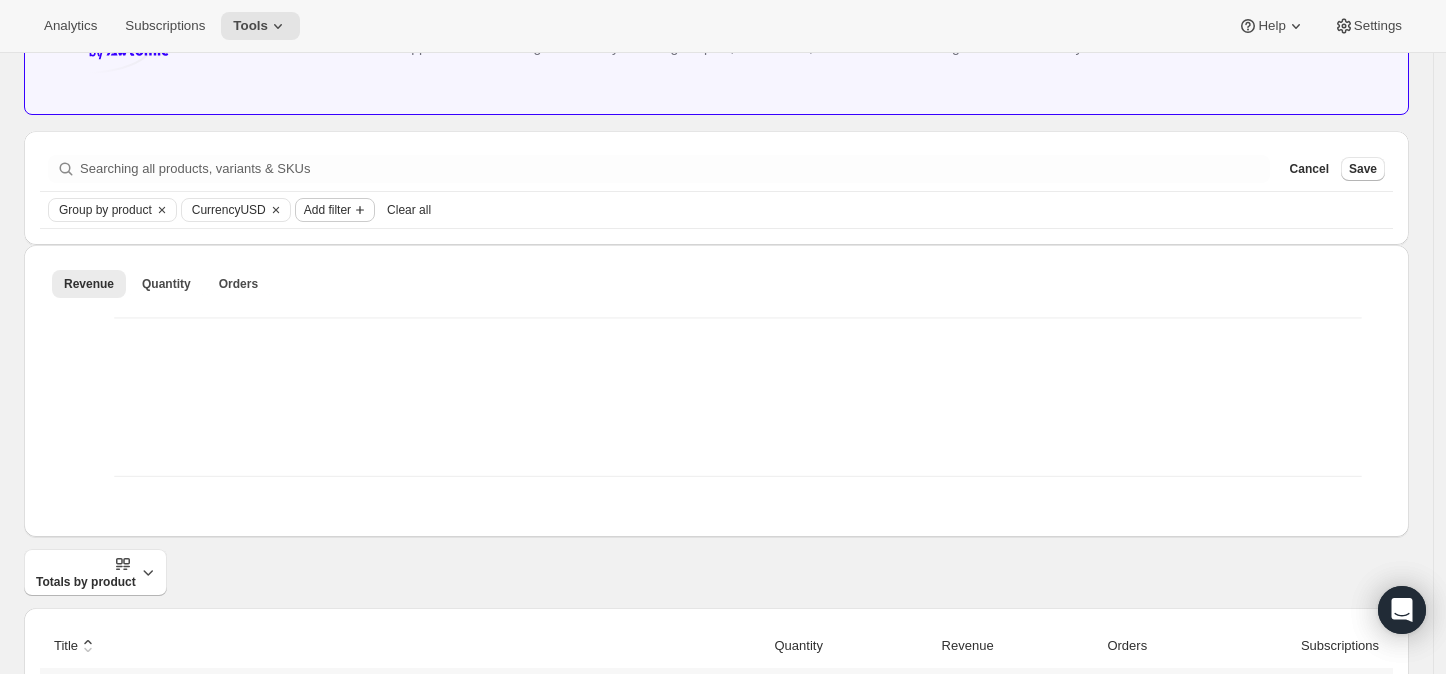 click on "Add filter" at bounding box center [327, 210] 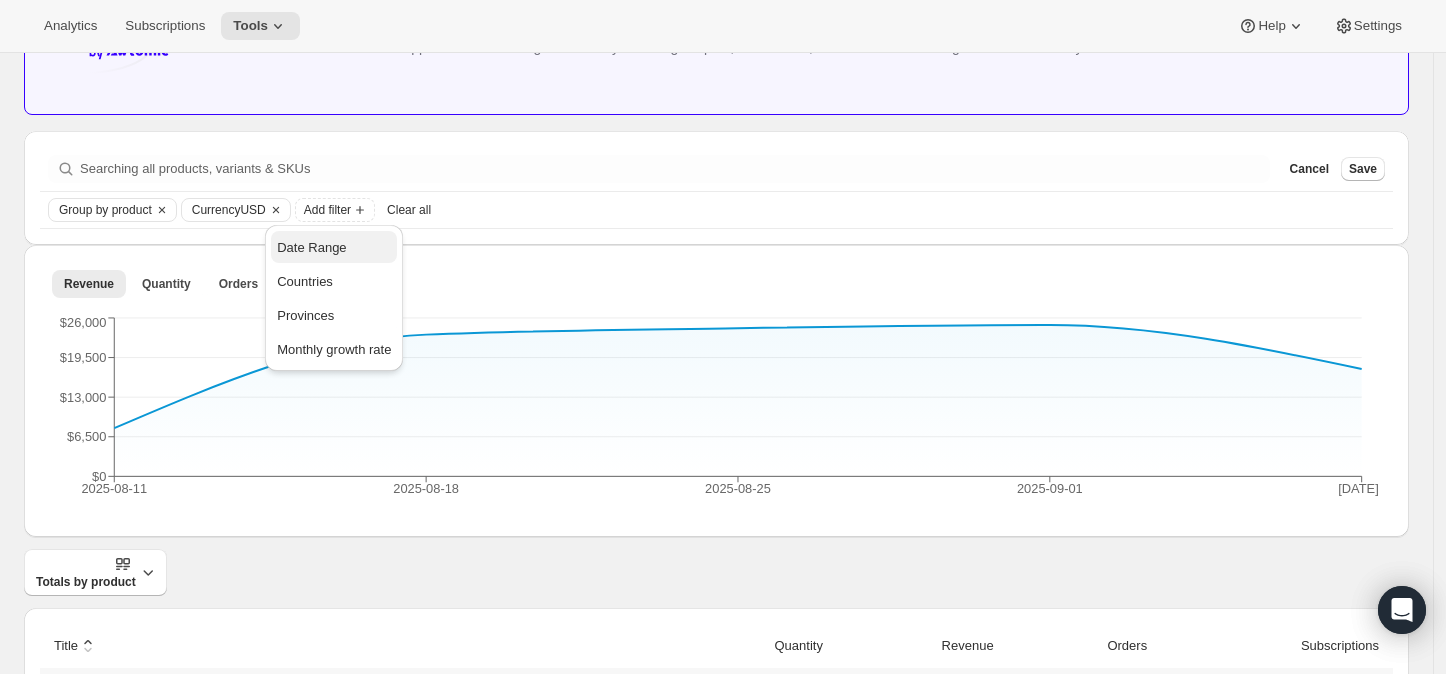 click on "Date Range" at bounding box center [311, 247] 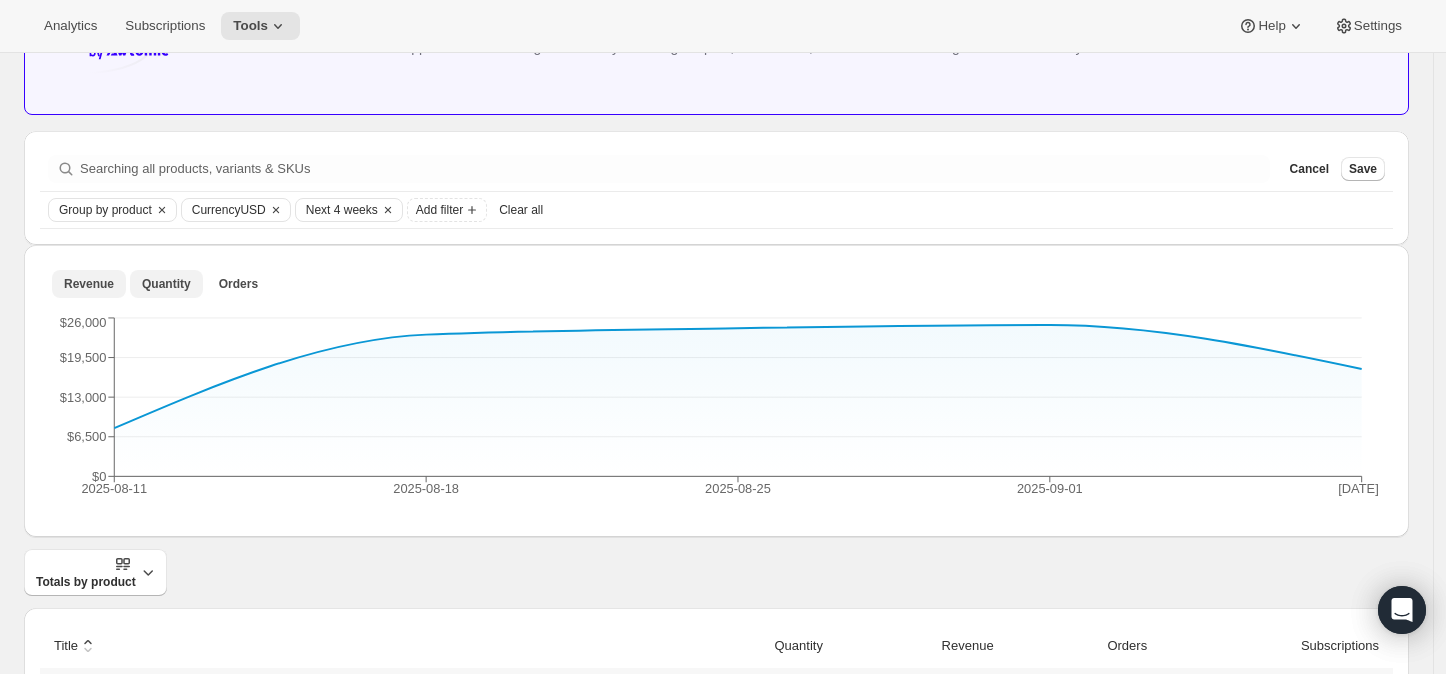 click on "Quantity" at bounding box center [166, 284] 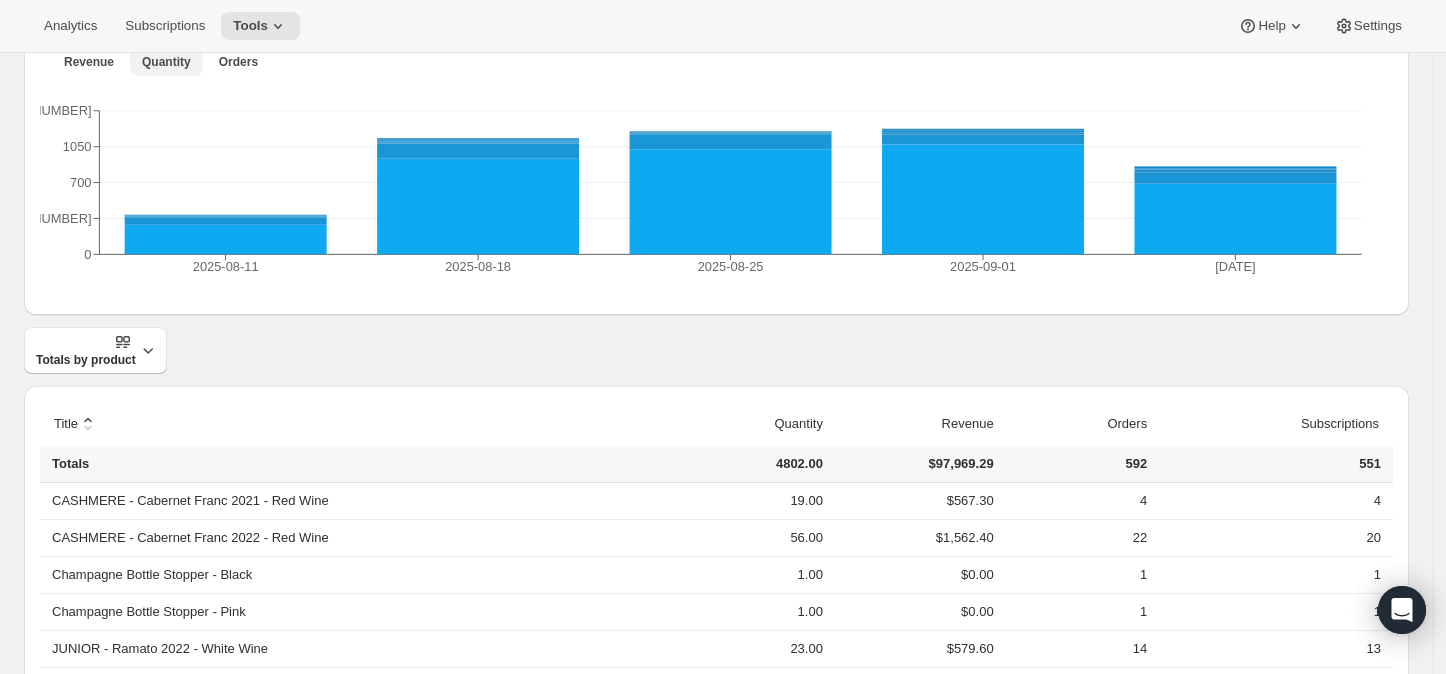 scroll, scrollTop: 504, scrollLeft: 0, axis: vertical 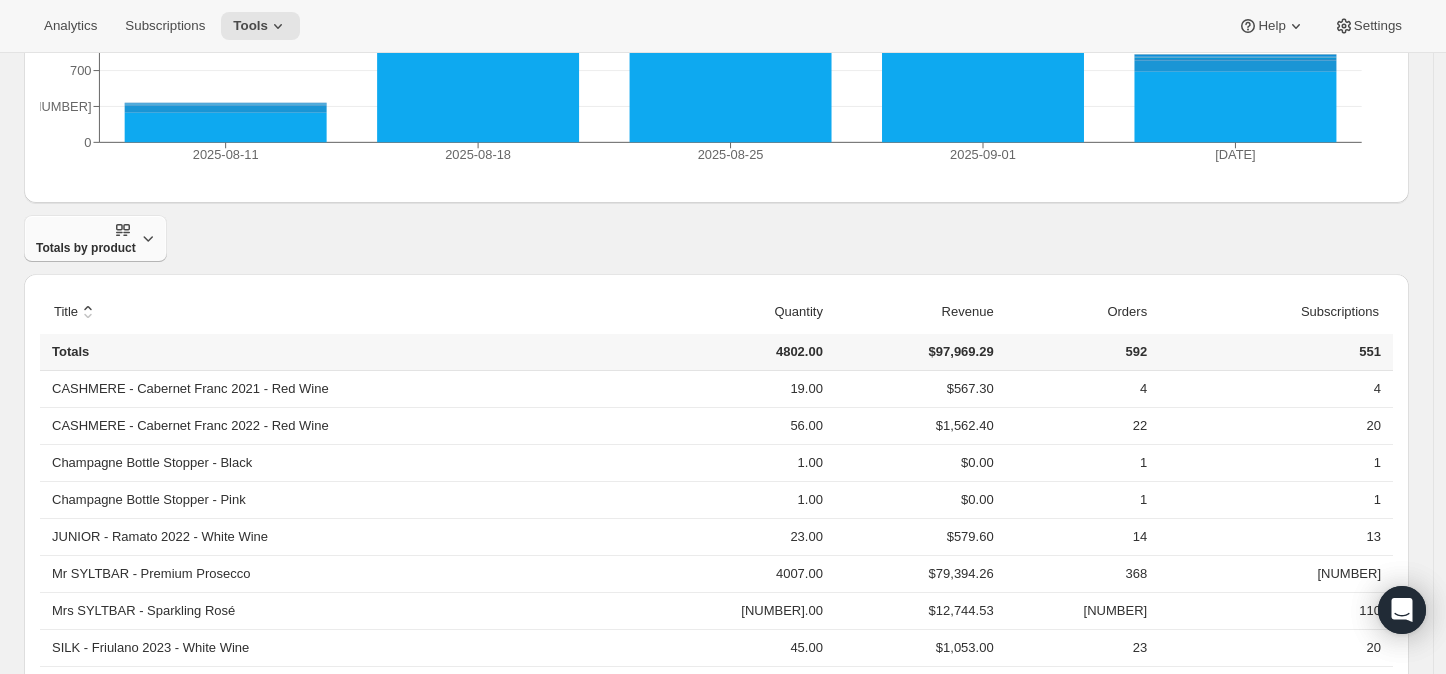 click 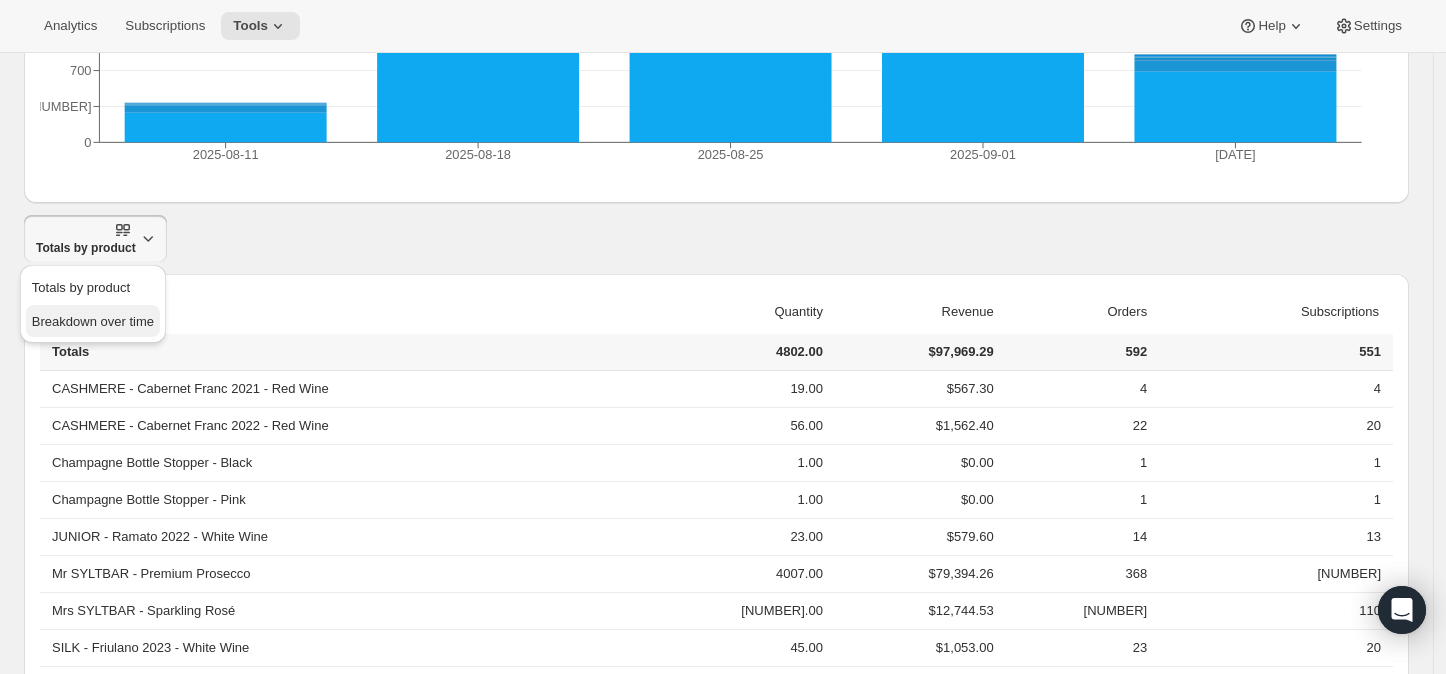 click on "Breakdown over time" at bounding box center (93, 321) 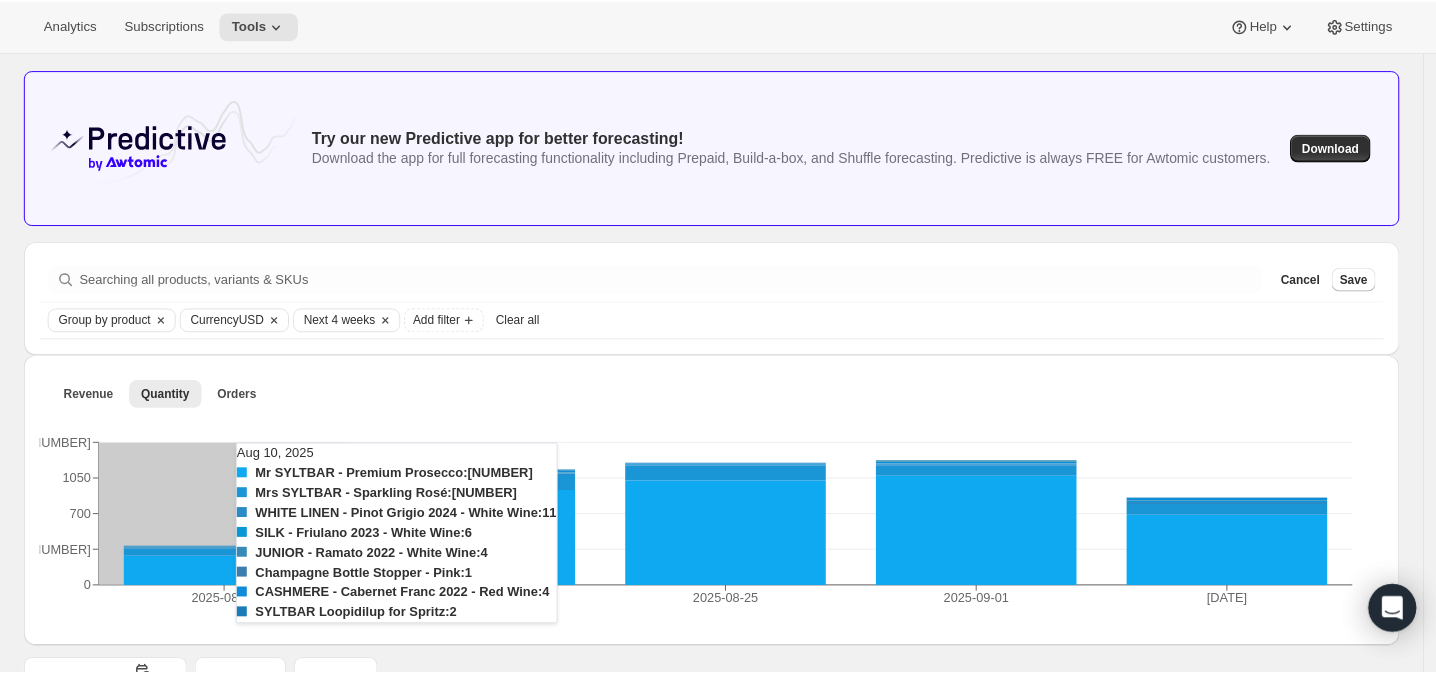 scroll, scrollTop: 0, scrollLeft: 0, axis: both 